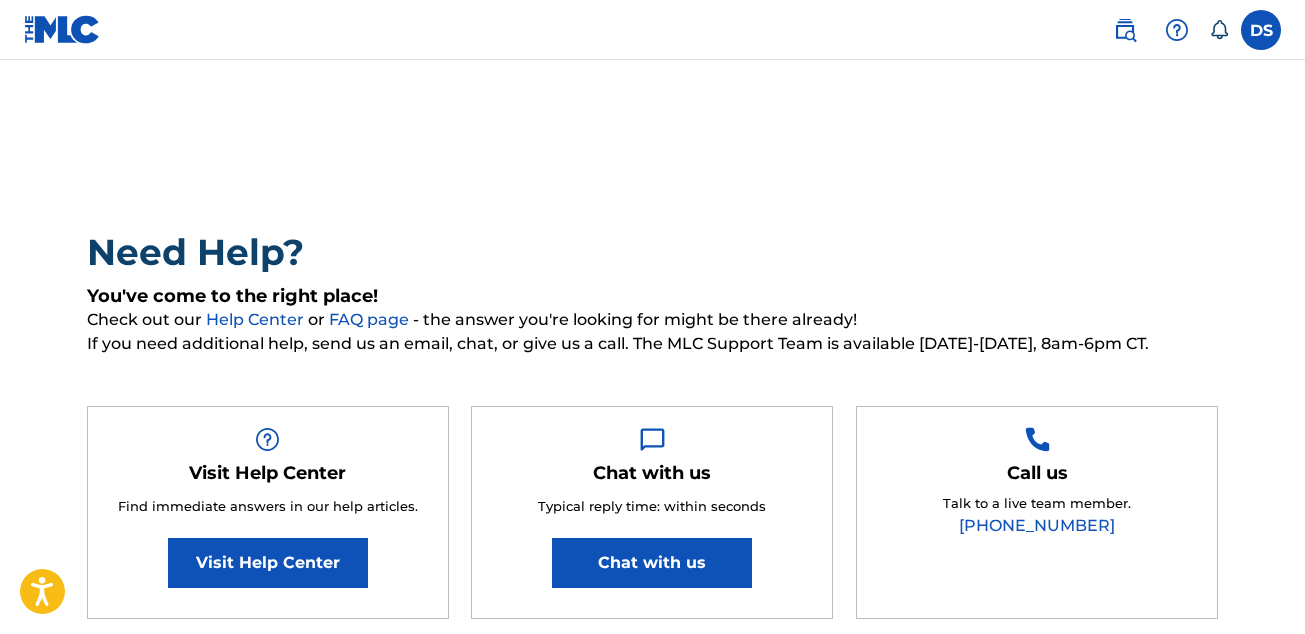 scroll, scrollTop: 0, scrollLeft: 0, axis: both 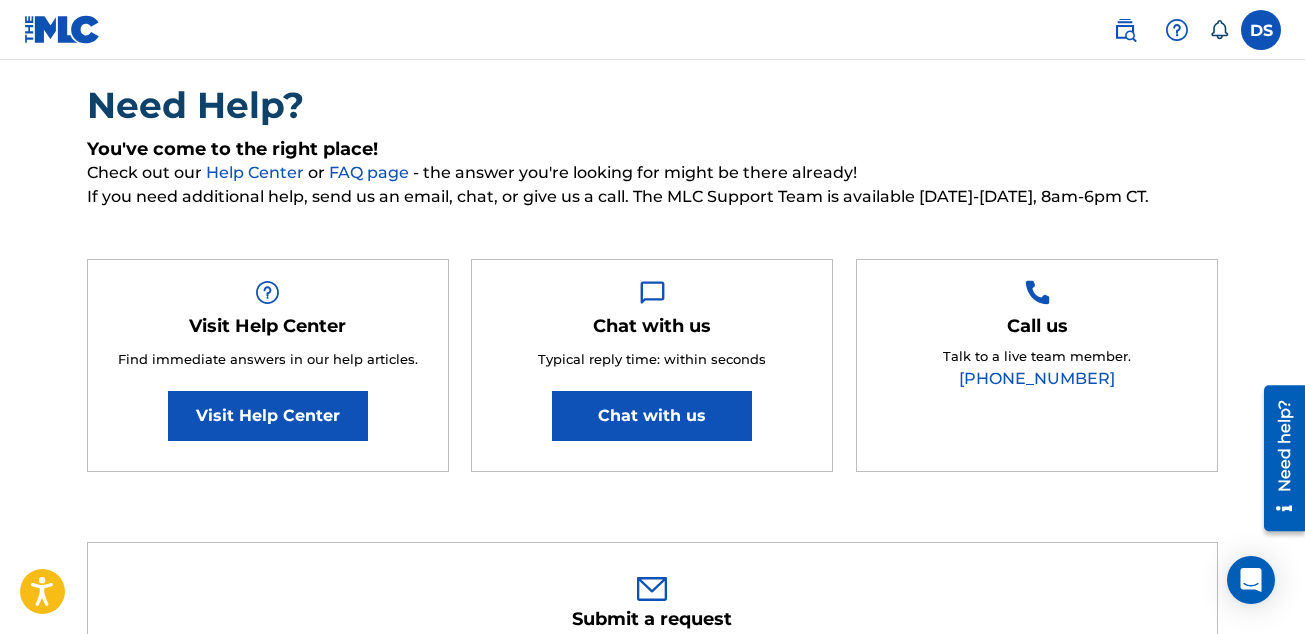 click on "Chat with us" at bounding box center (652, 416) 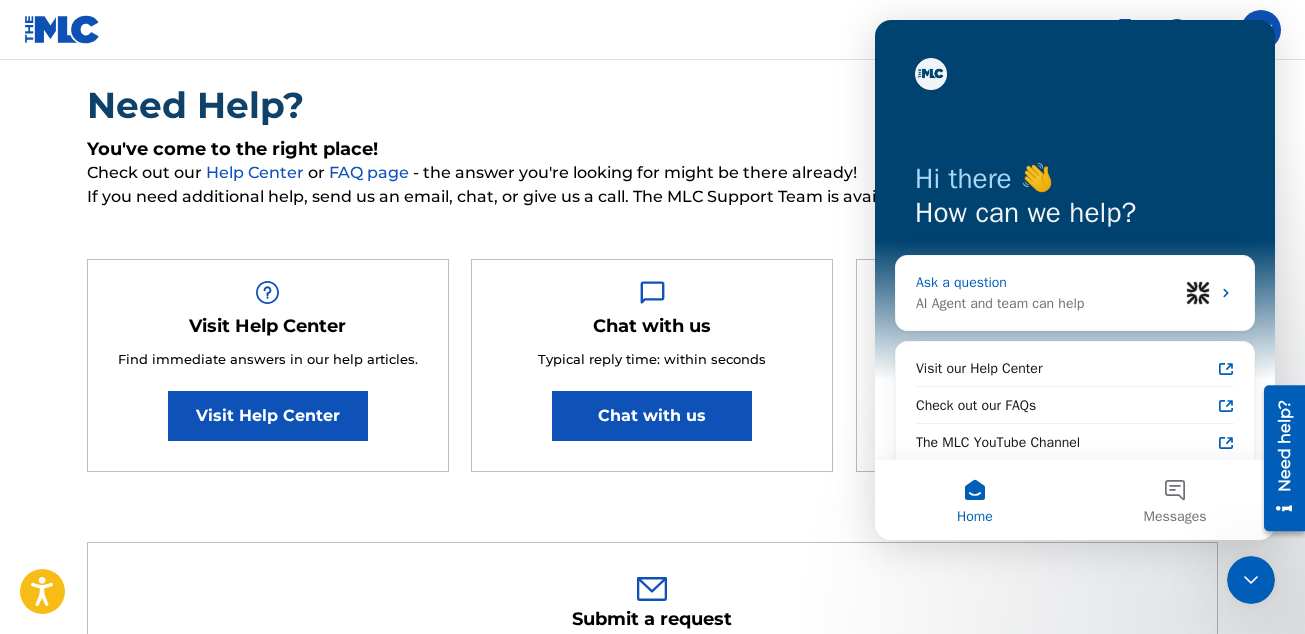 scroll, scrollTop: 21, scrollLeft: 0, axis: vertical 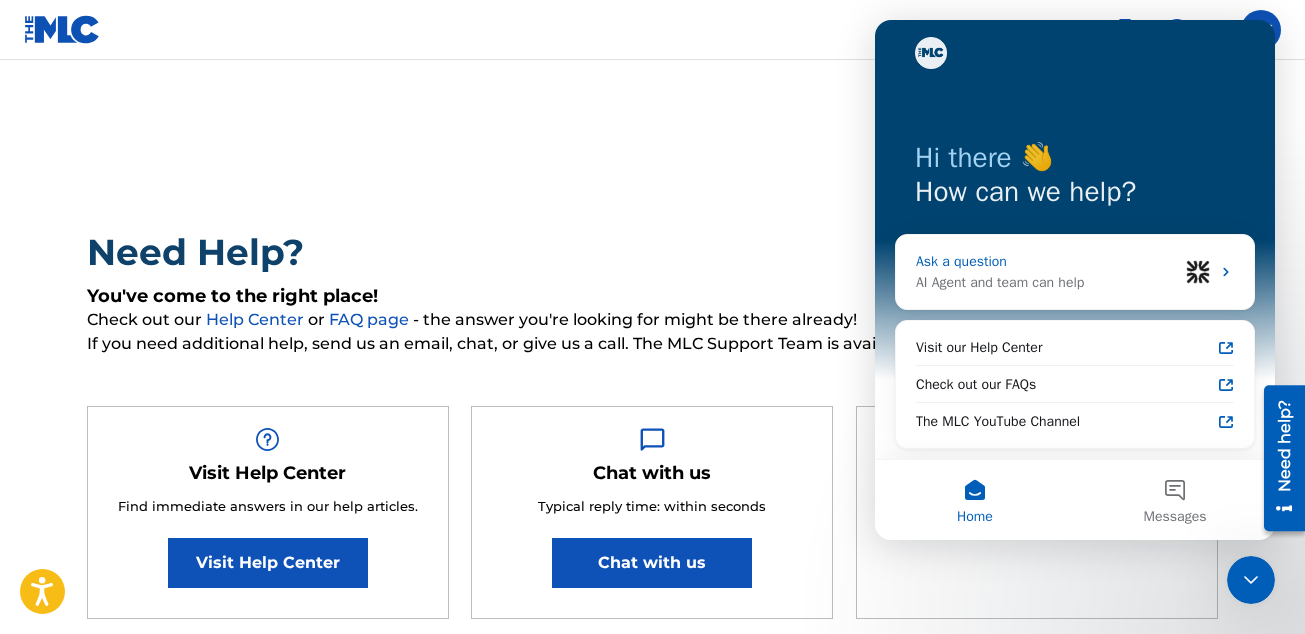 click on "AI Agent and team can help" at bounding box center [1047, 282] 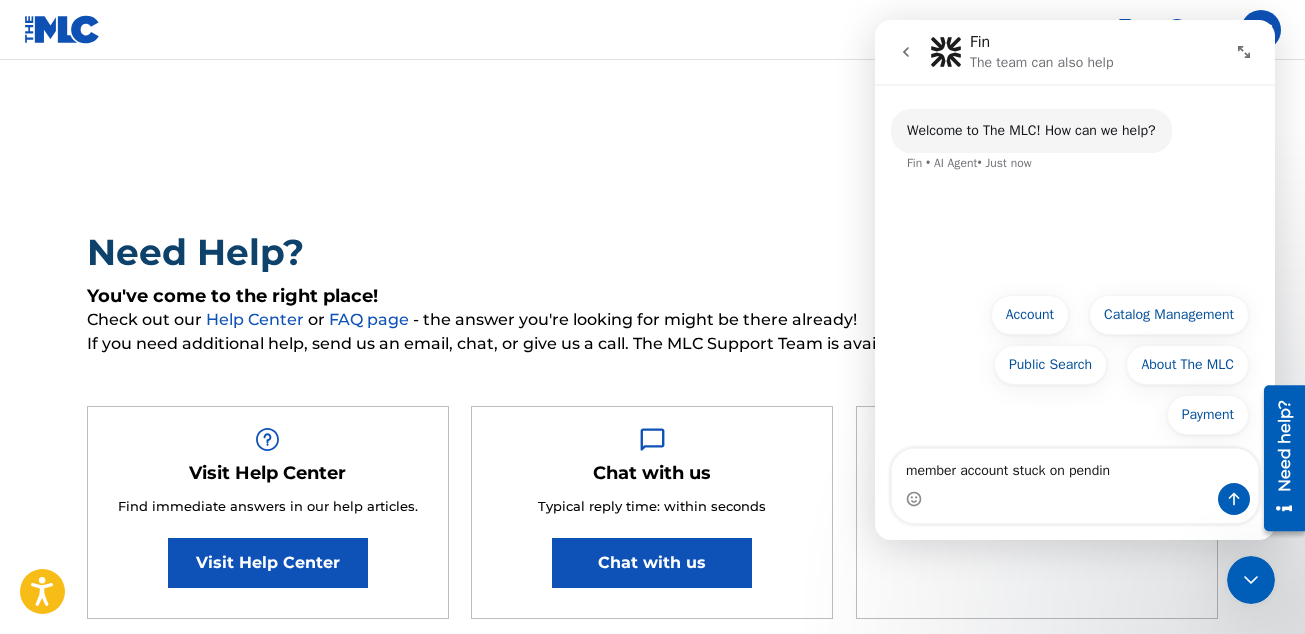 type on "member account stuck on pending" 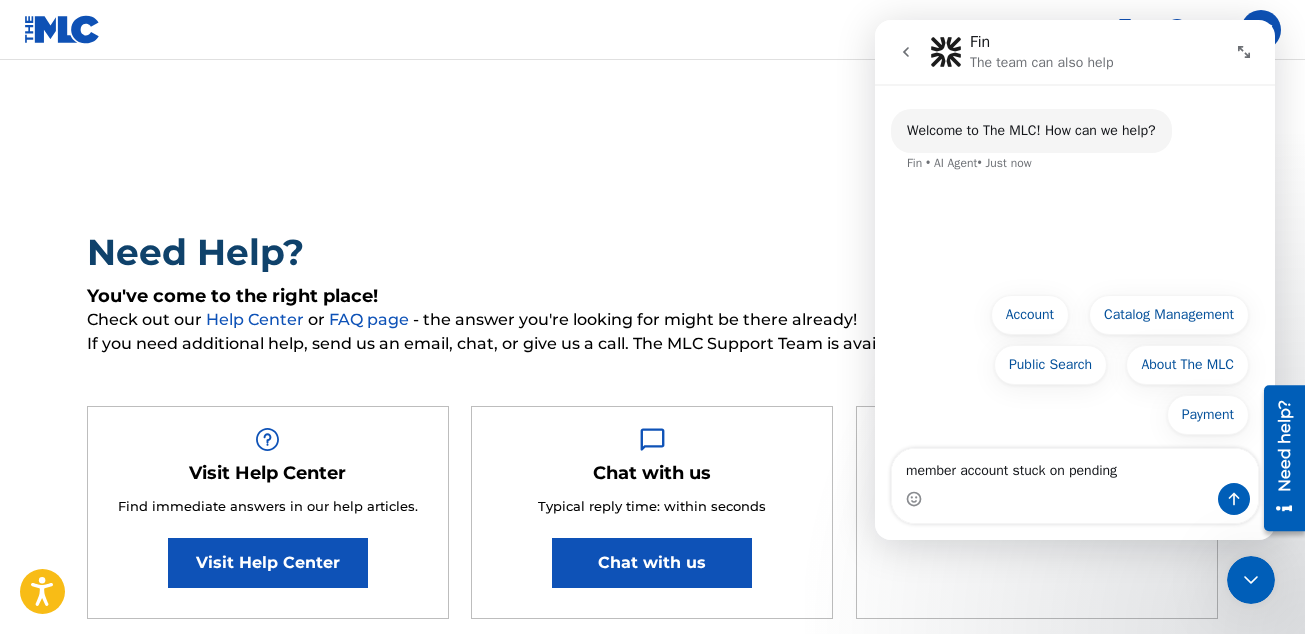 type 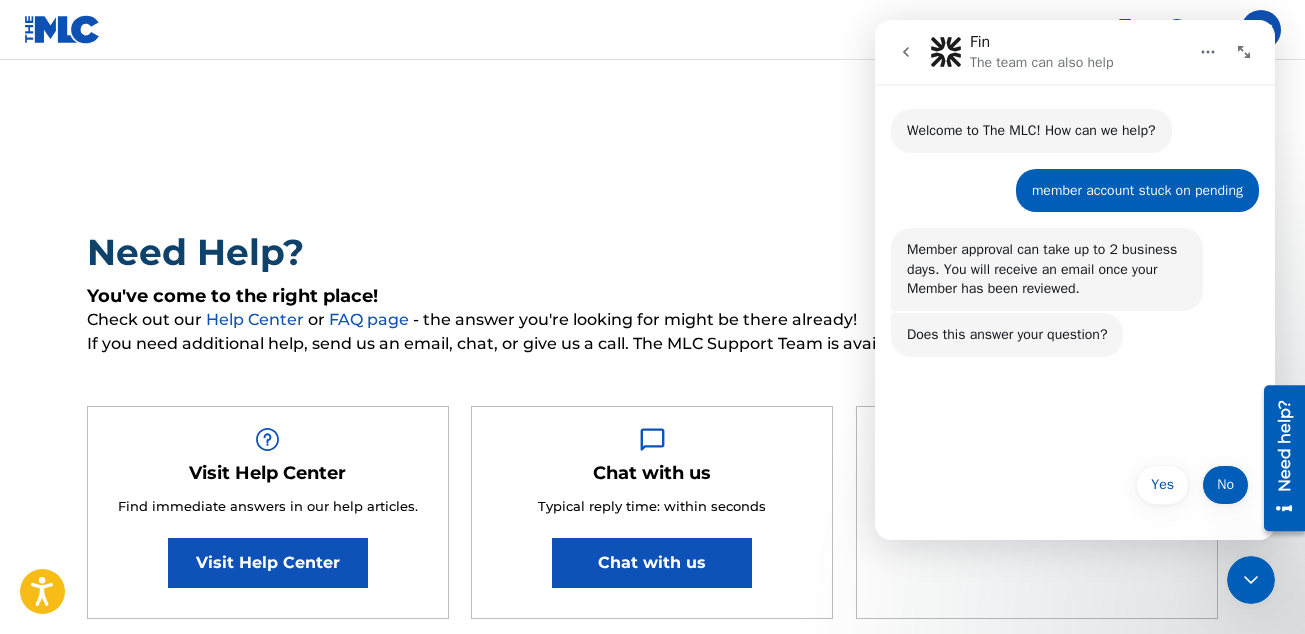 click on "No" at bounding box center (1225, 485) 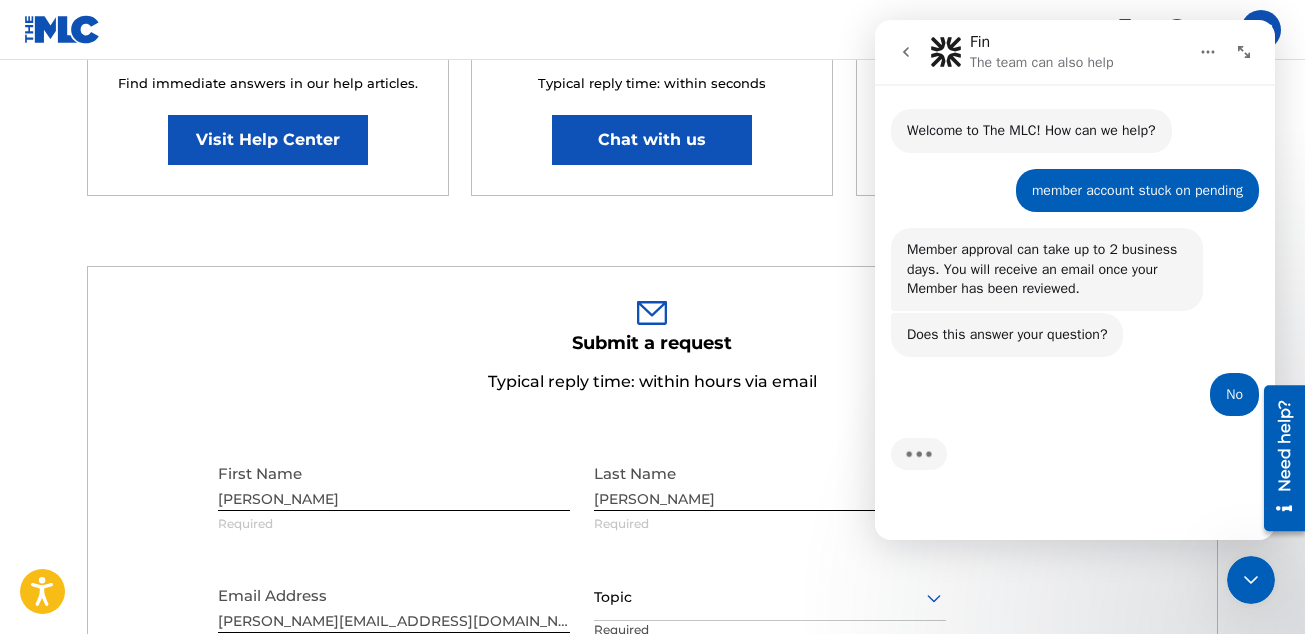 scroll, scrollTop: 424, scrollLeft: 0, axis: vertical 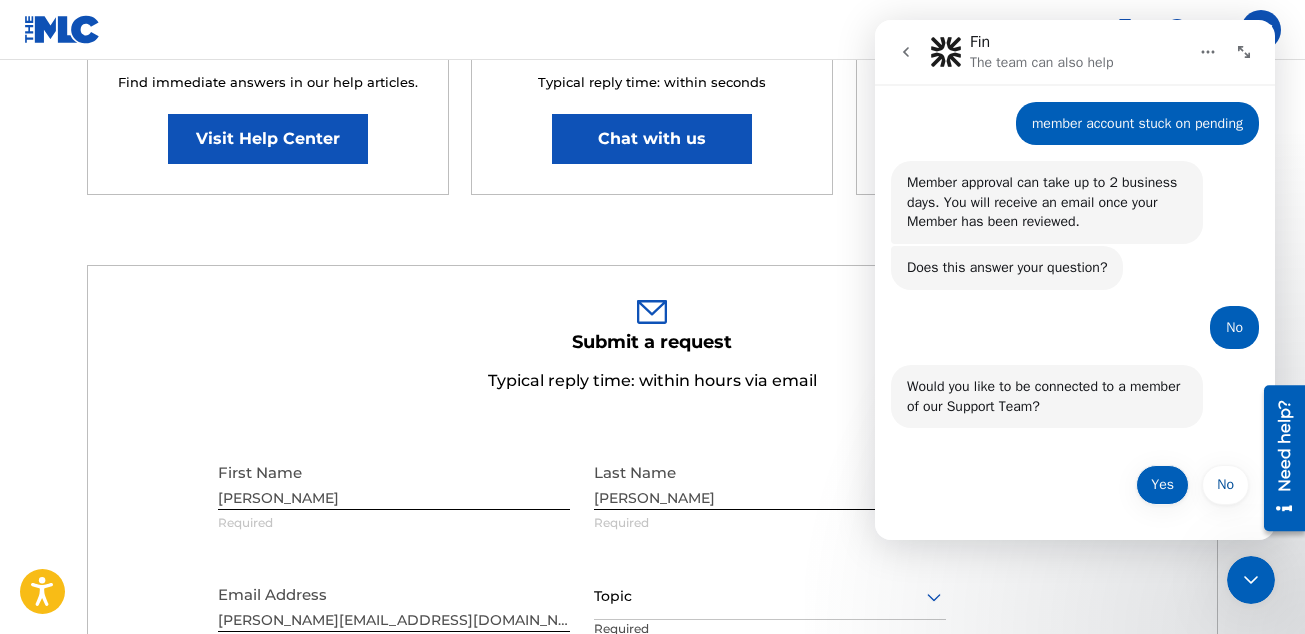click on "Yes" at bounding box center [1162, 485] 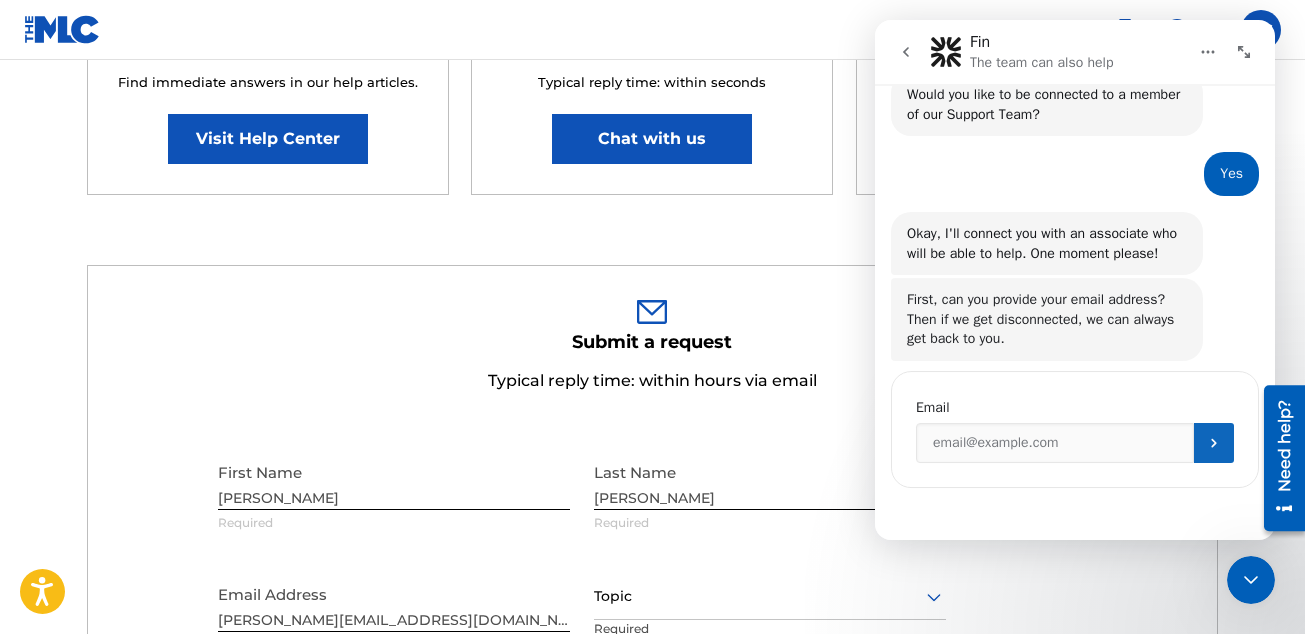 scroll, scrollTop: 378, scrollLeft: 0, axis: vertical 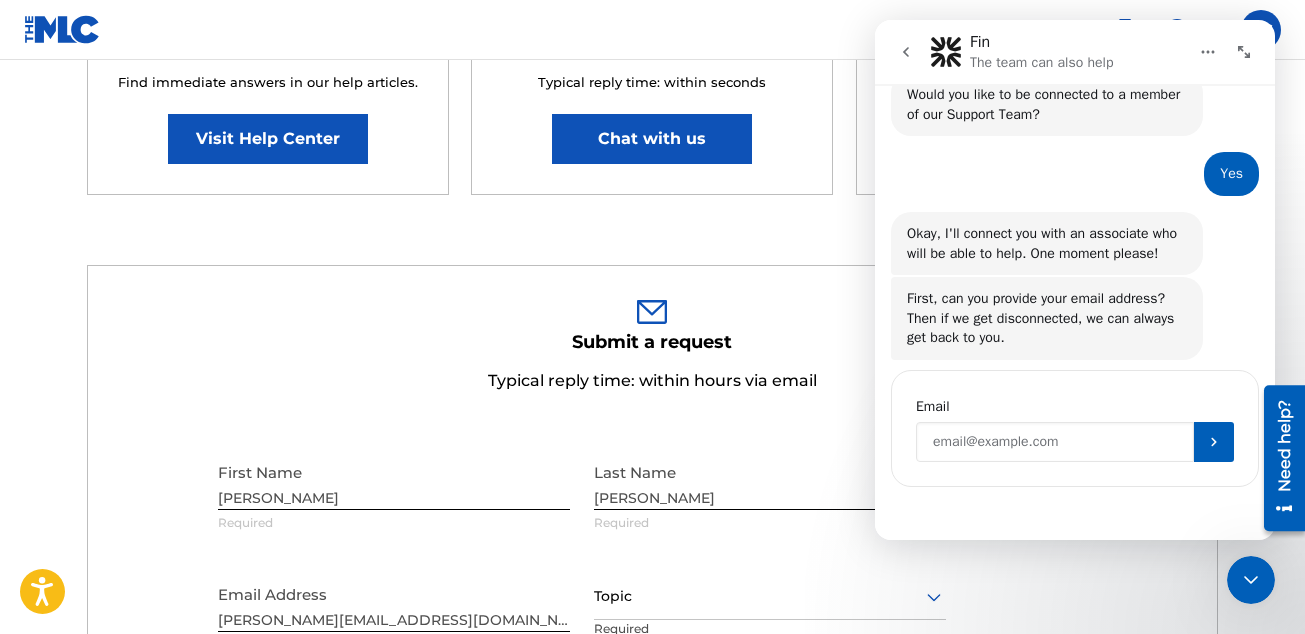 click at bounding box center [1055, 442] 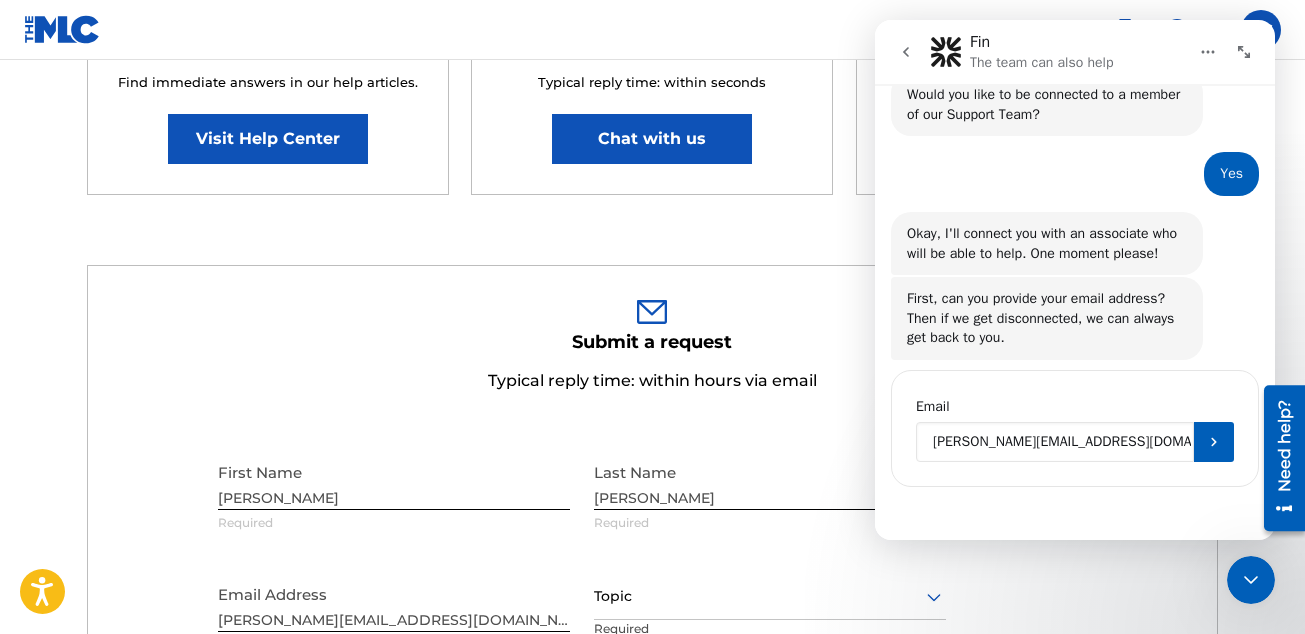 type on "[PERSON_NAME][EMAIL_ADDRESS][DOMAIN_NAME]" 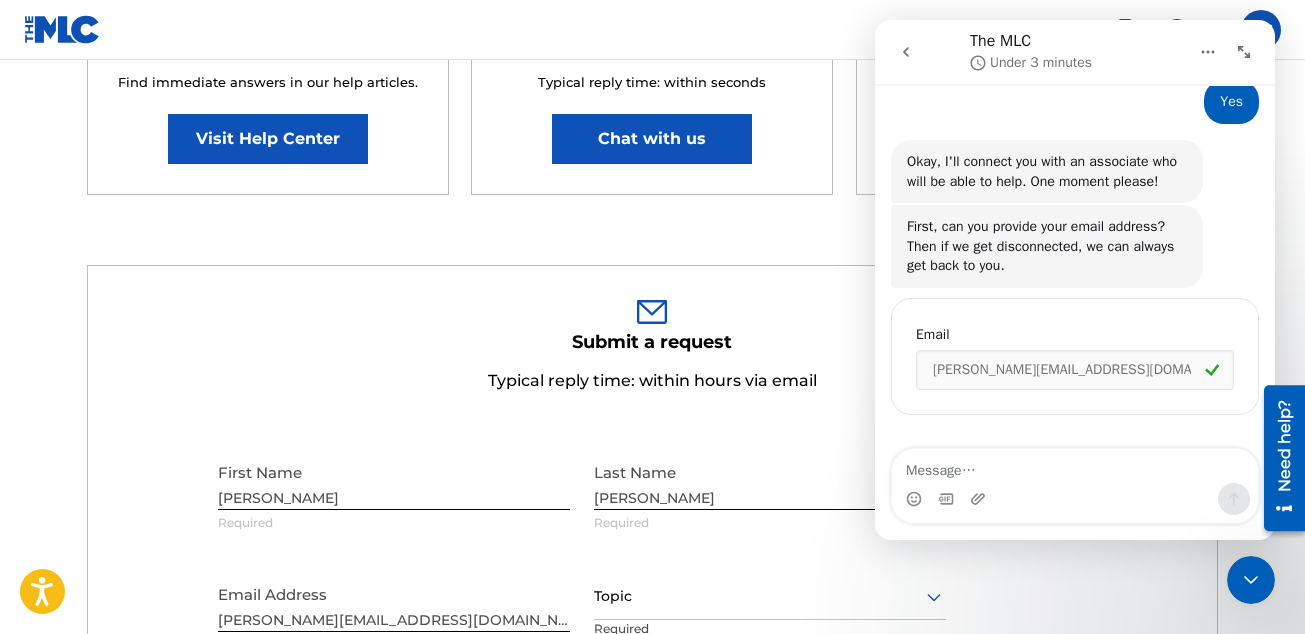 scroll, scrollTop: 450, scrollLeft: 0, axis: vertical 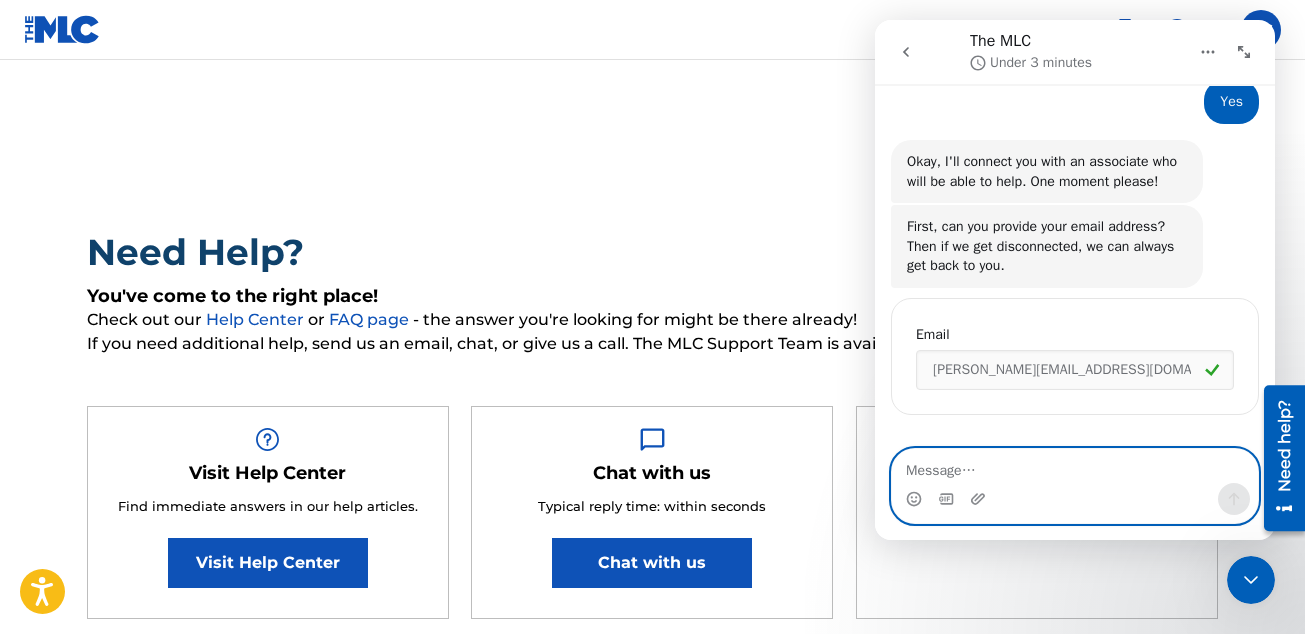 click at bounding box center (1075, 466) 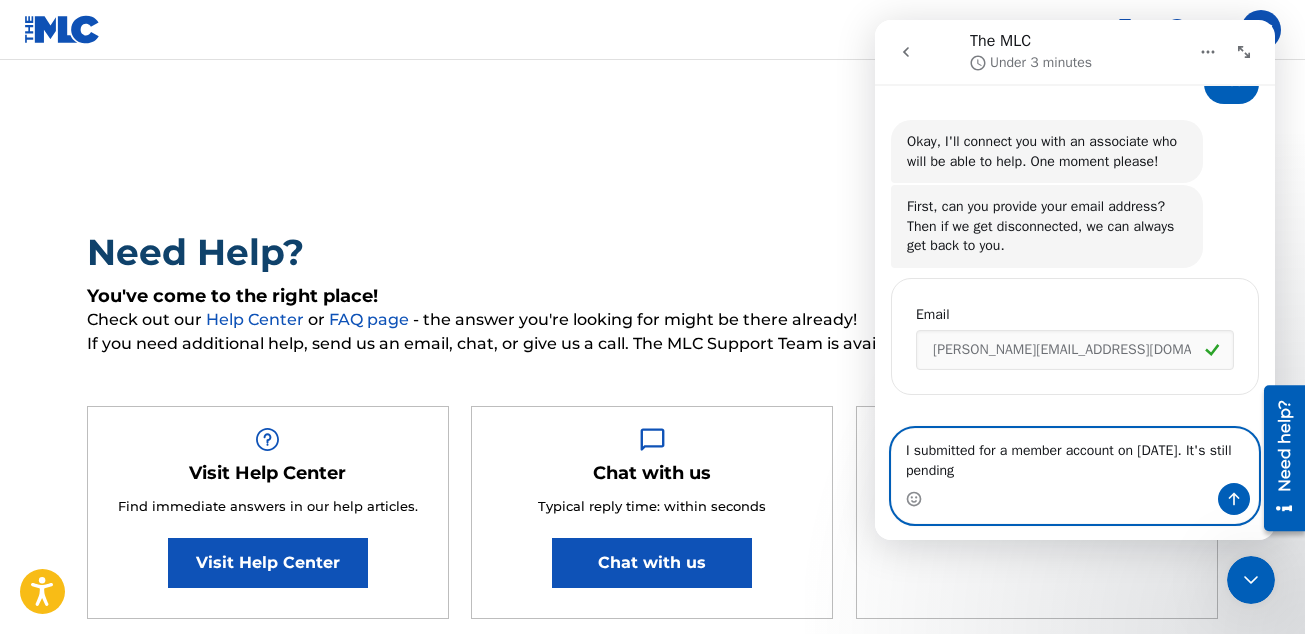 type on "I submitted for a member account on july 9. It's still pending." 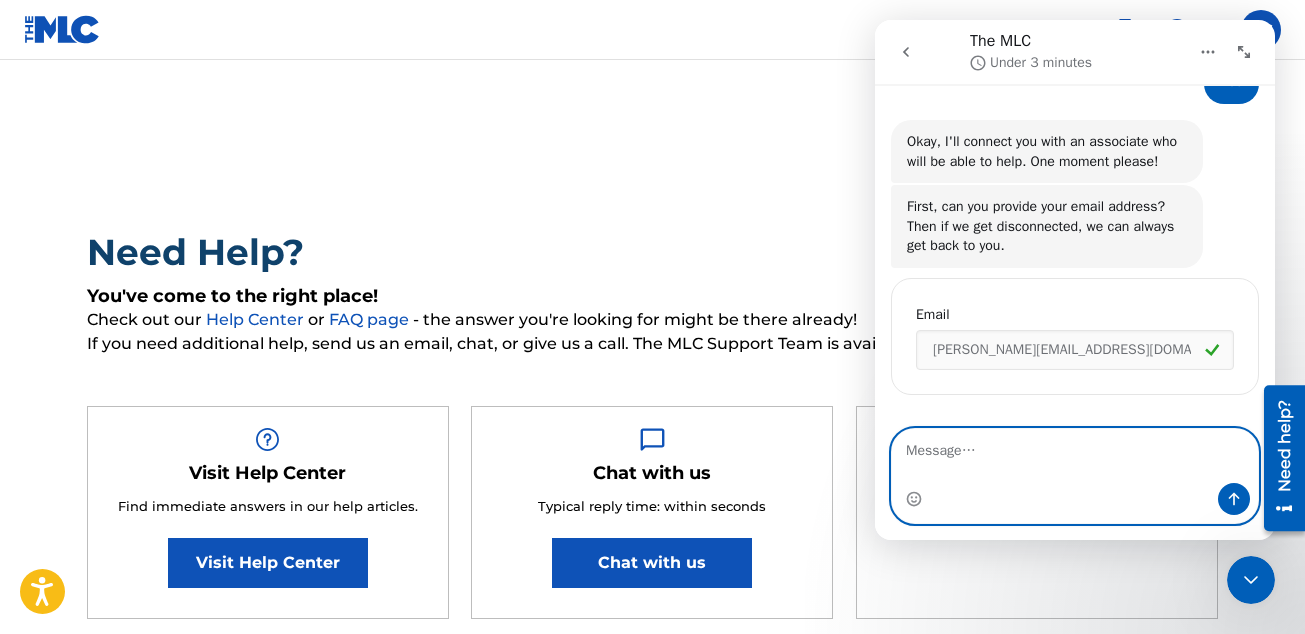 scroll, scrollTop: 529, scrollLeft: 0, axis: vertical 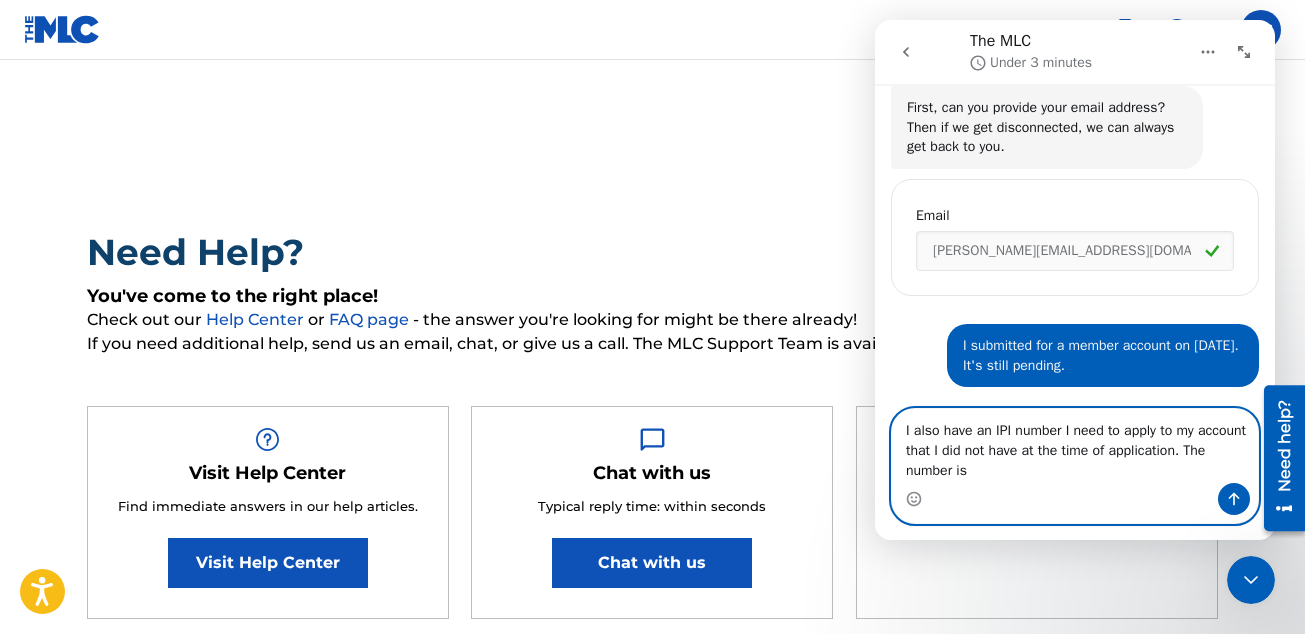 paste on "1302158400" 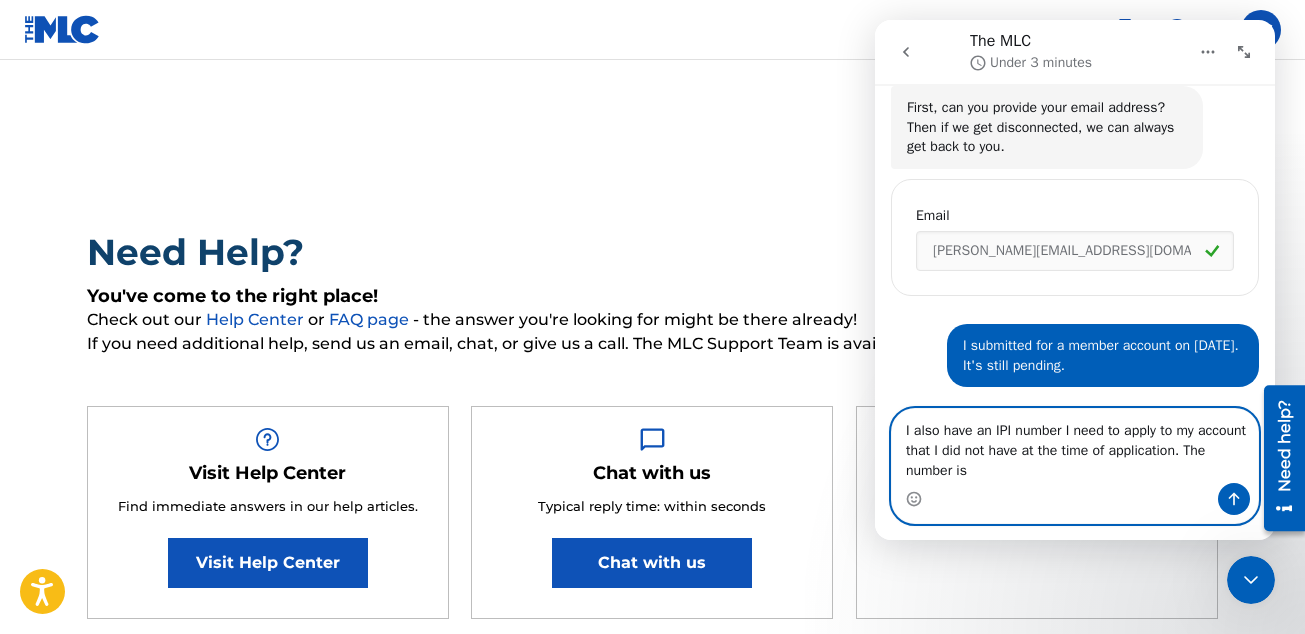 type on "I also have an IPI number I need to apply to my account that I did not have at the time of application. The number is 1302158400" 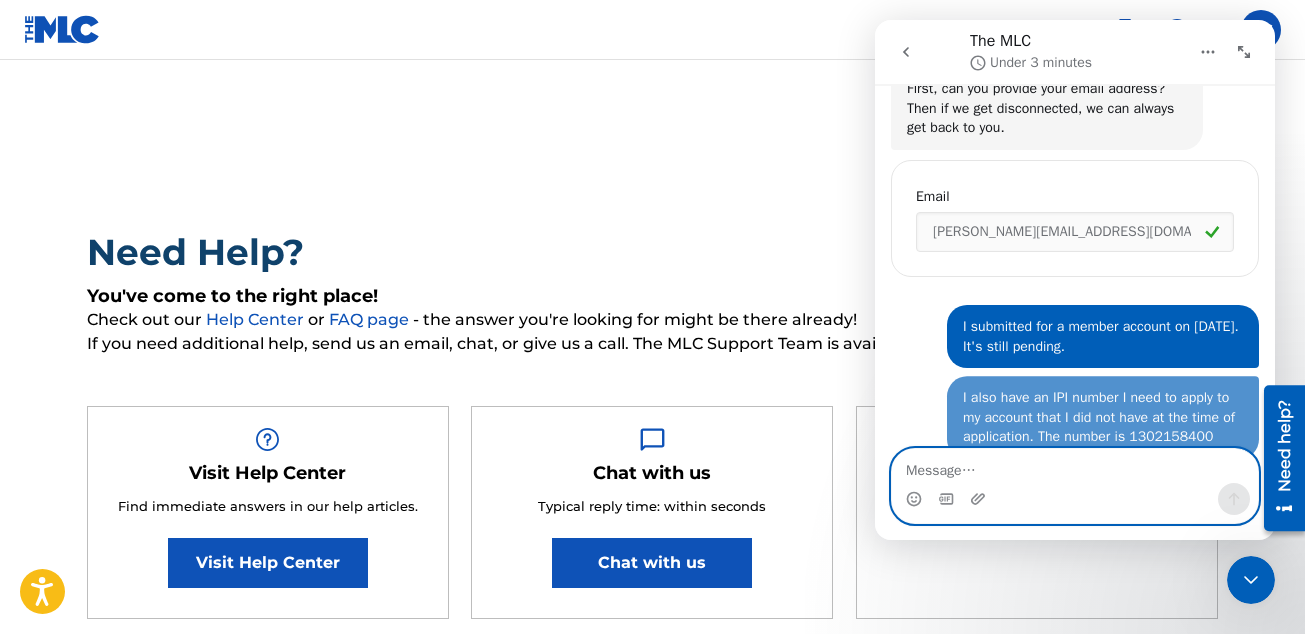 scroll, scrollTop: 614, scrollLeft: 0, axis: vertical 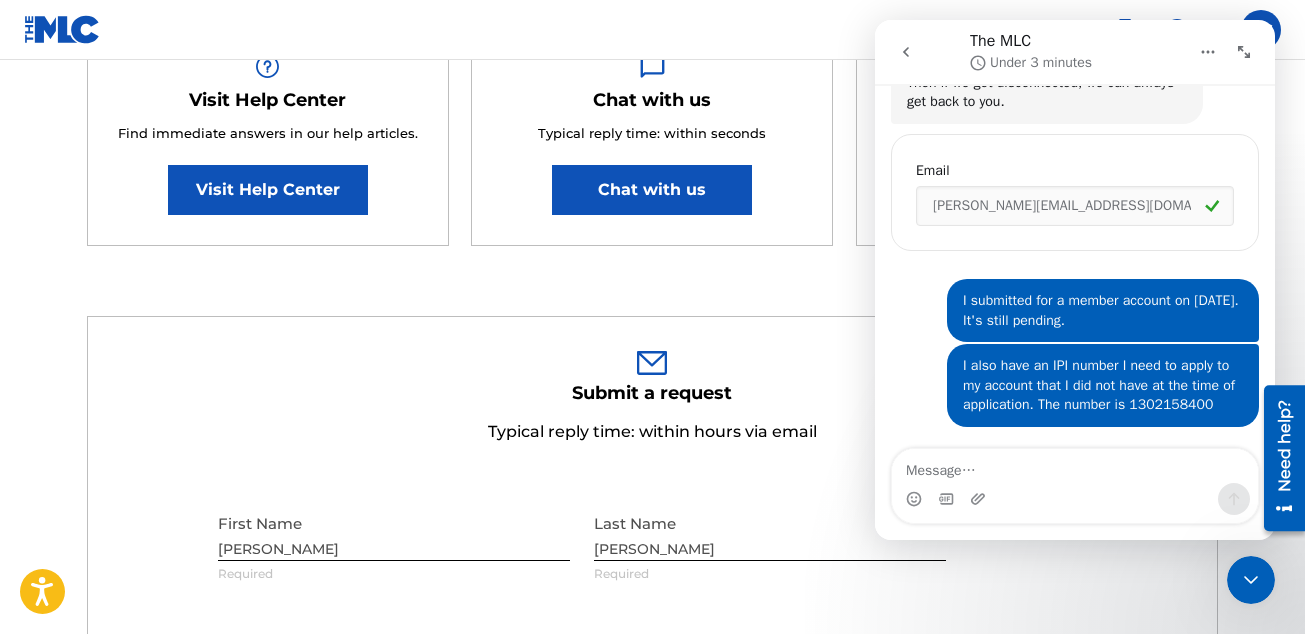 click on "Under 3 minutes" at bounding box center (1041, 62) 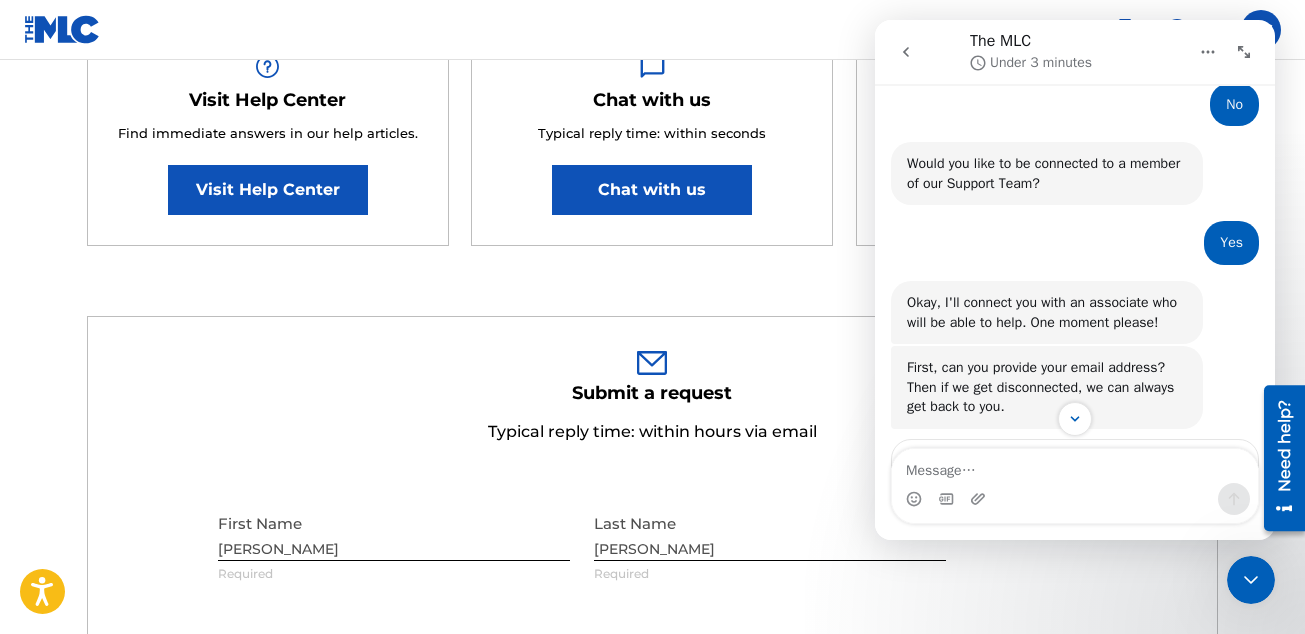 scroll, scrollTop: 614, scrollLeft: 0, axis: vertical 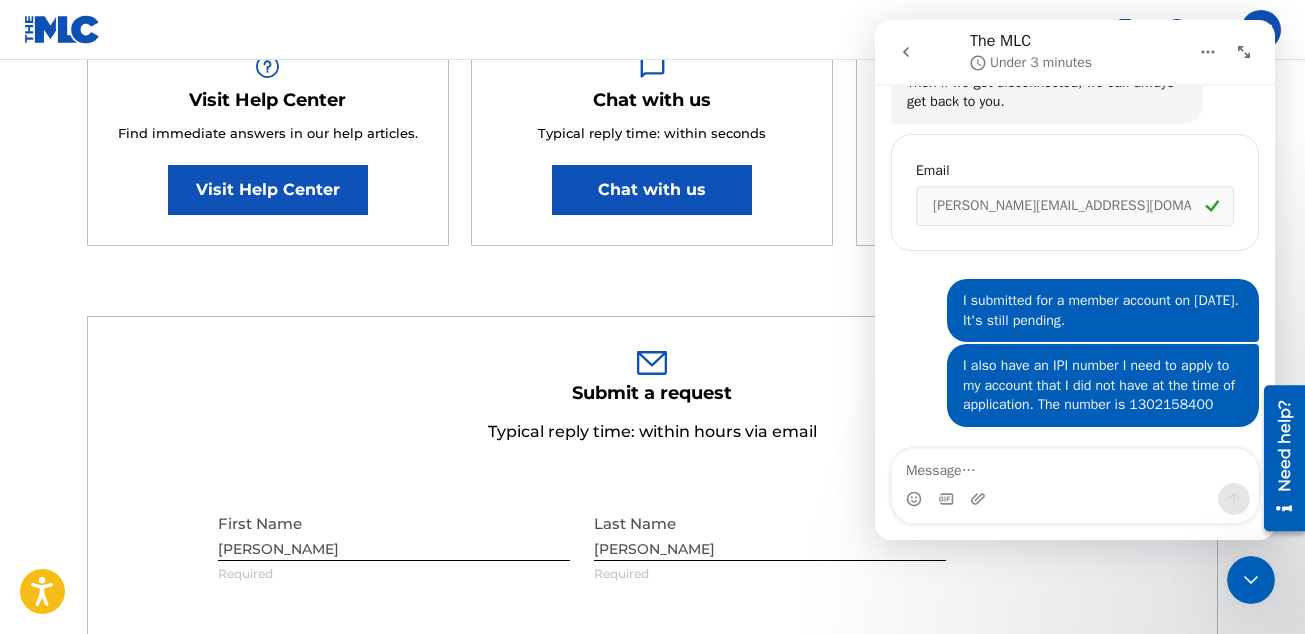 click 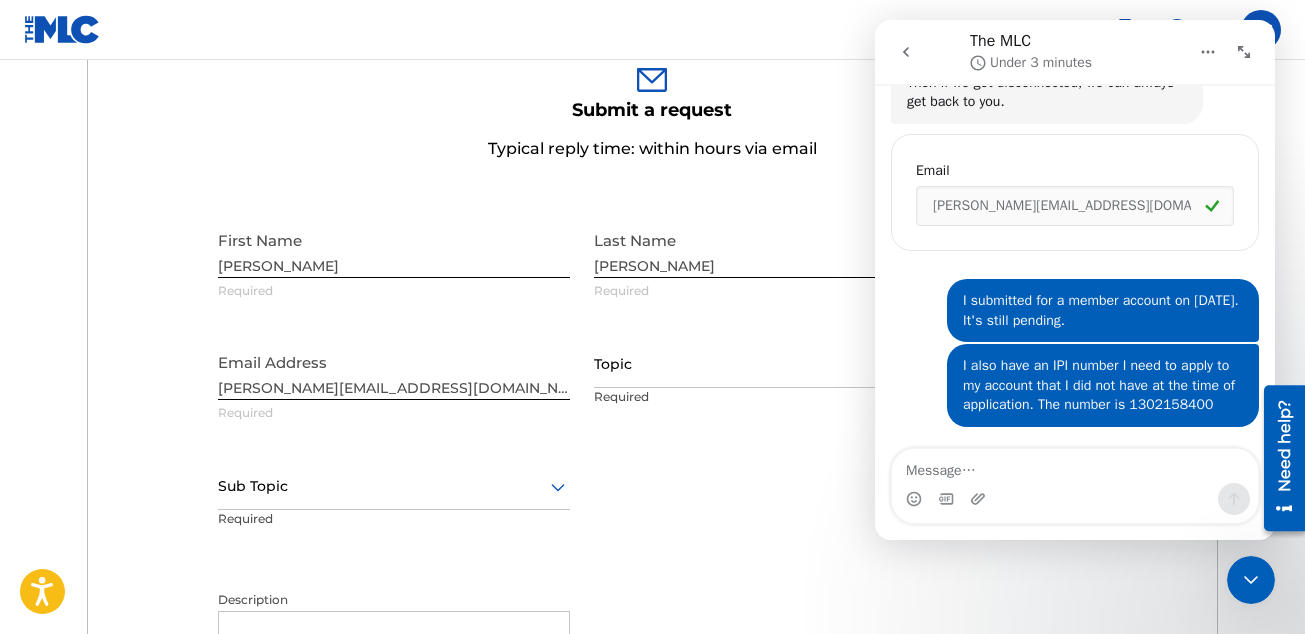 scroll, scrollTop: 683, scrollLeft: 0, axis: vertical 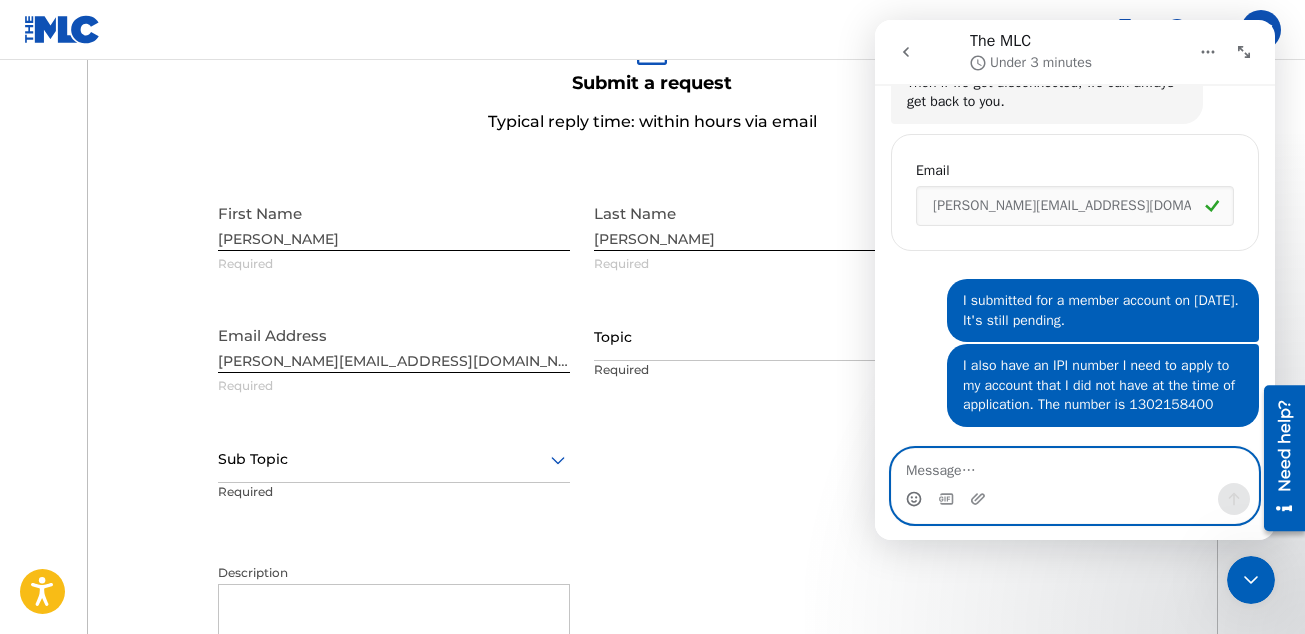 click 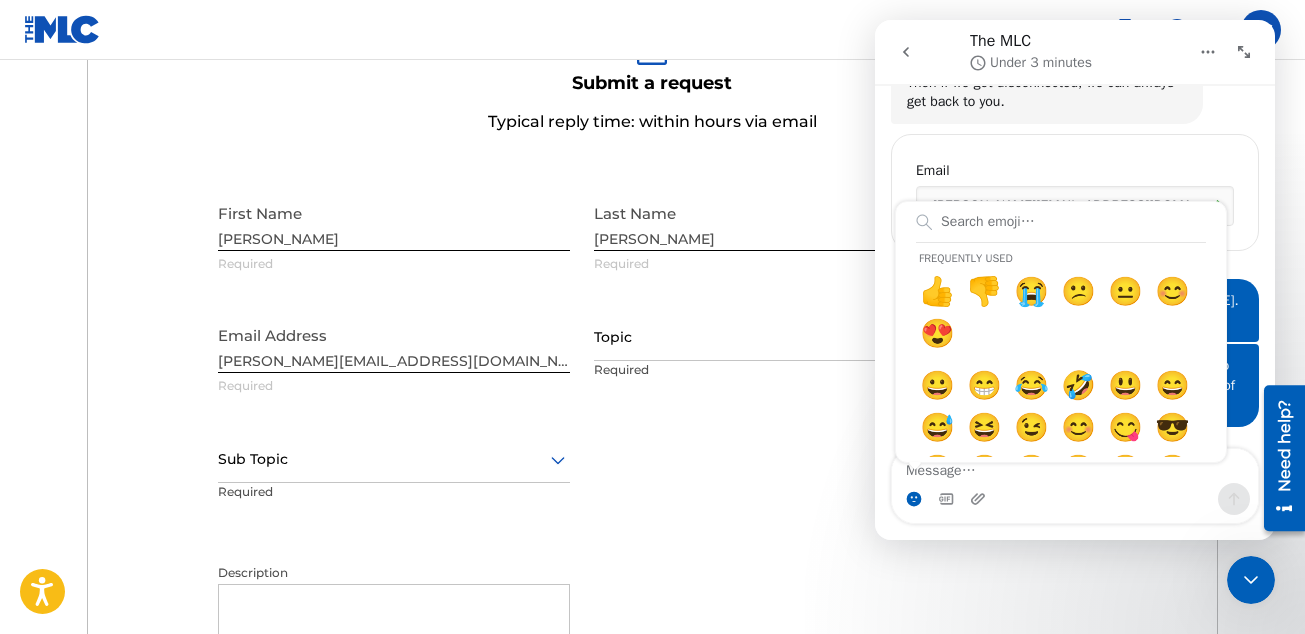 click on "Welcome to The MLC! How can we help? Fin   • AI Agent  •   8m ago member account stuck on pending    •   8m ago Member approval can take up to 2 business days. You will receive an email once your Member has been reviewed. Fin   • AI Agent  •   7m ago Does this answer your question? Fin    •   7m ago No    •   7m ago Would you like to be connected to a member of our Support Team? Fin   • AI Agent  •   7m ago Yes    •   7m ago Okay, I'll connect you with an associate who will be able to help. One moment please! Fin   • AI Agent  •   7m ago First, can you provide your email address? Then if we get disconnected, we can always get back to you. Fin    •   7m ago Email d.stoltenberg@gmail.com I submitted for a member account on july 9. It's still pending.    •   6m ago I also have an IPI number I need to apply to my account that I did not have at the time of application. The number is 1302158400    •   5m ago" at bounding box center [1075, -30] 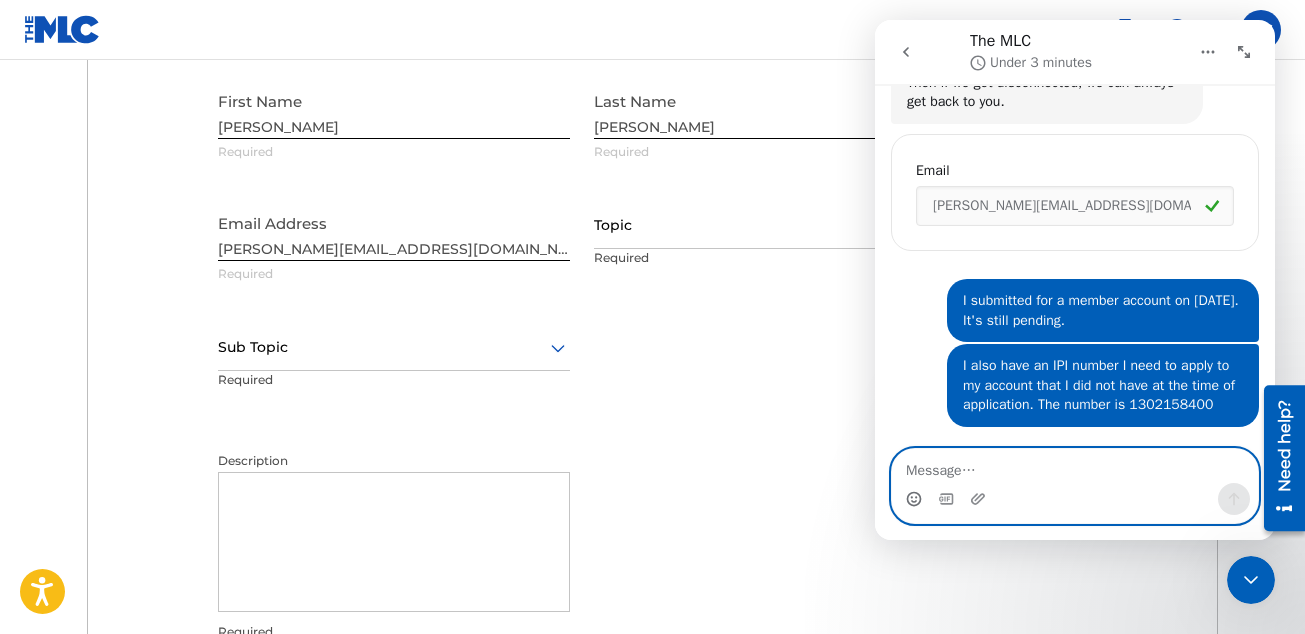 scroll, scrollTop: 802, scrollLeft: 0, axis: vertical 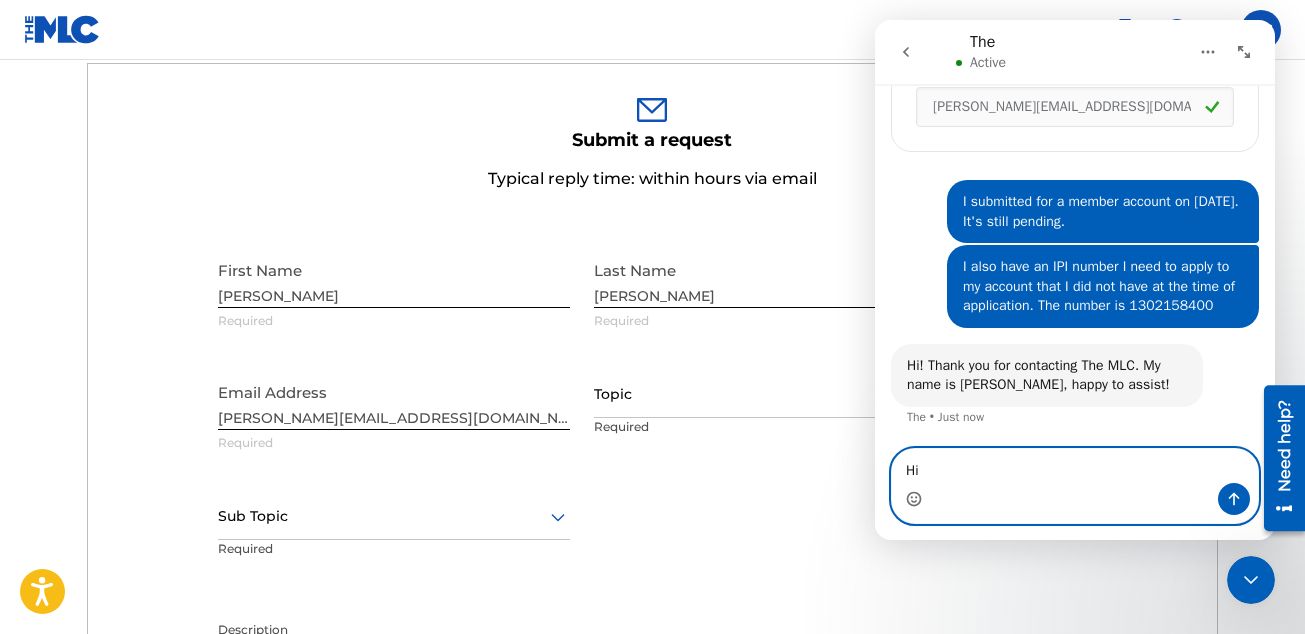 type on "Hi!" 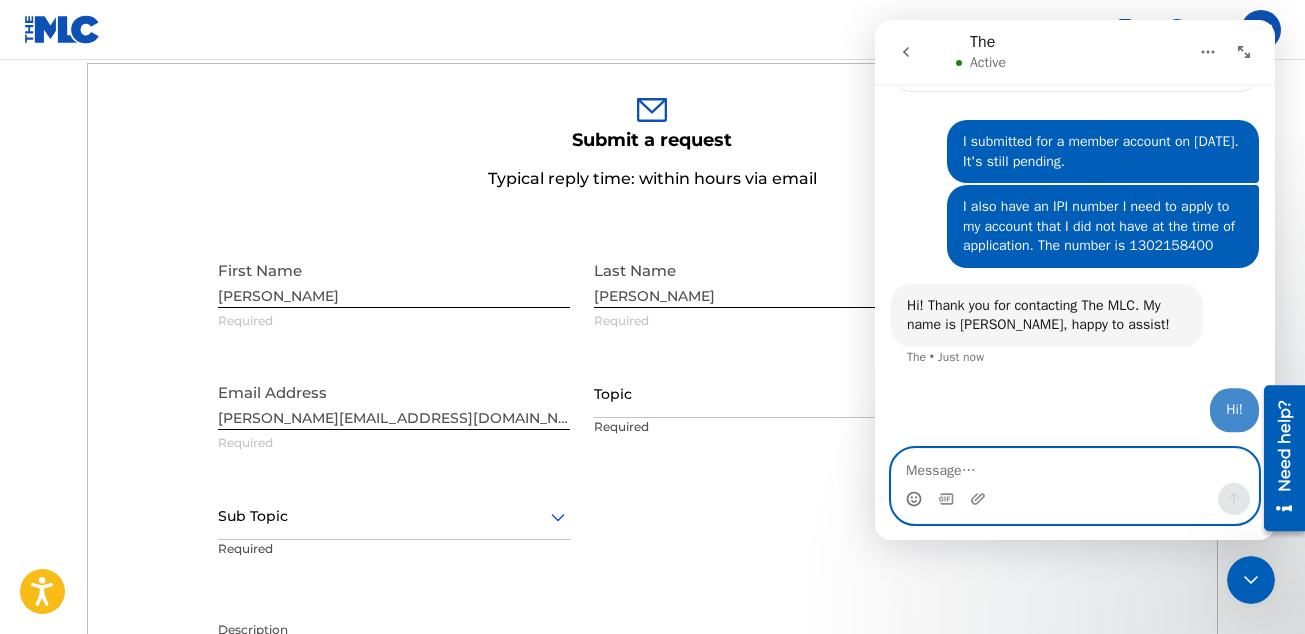 scroll, scrollTop: 773, scrollLeft: 0, axis: vertical 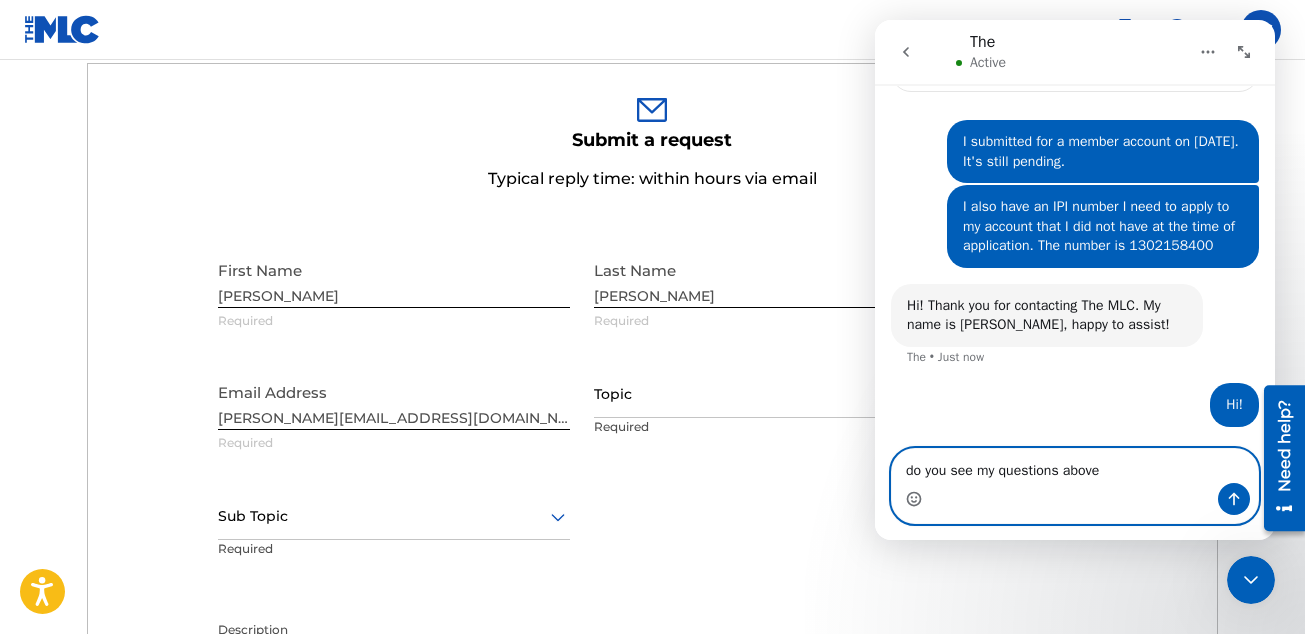 type on "do you see my questions above ?" 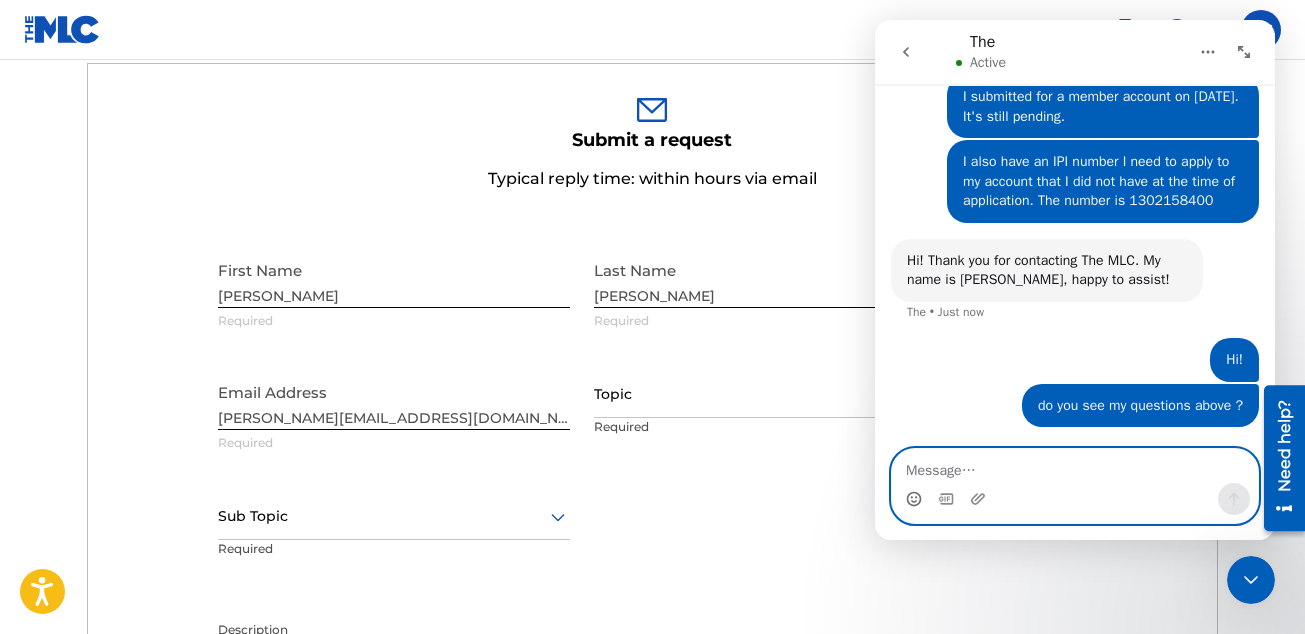 scroll, scrollTop: 819, scrollLeft: 0, axis: vertical 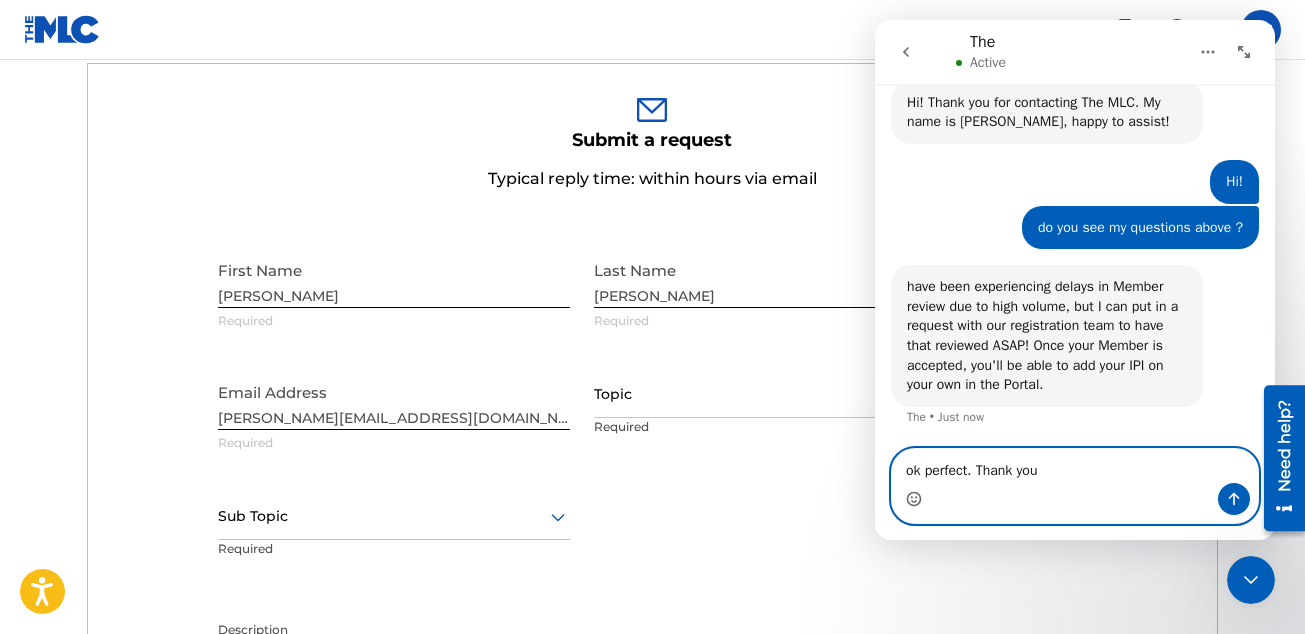 type on "ok perfect. Thank you!" 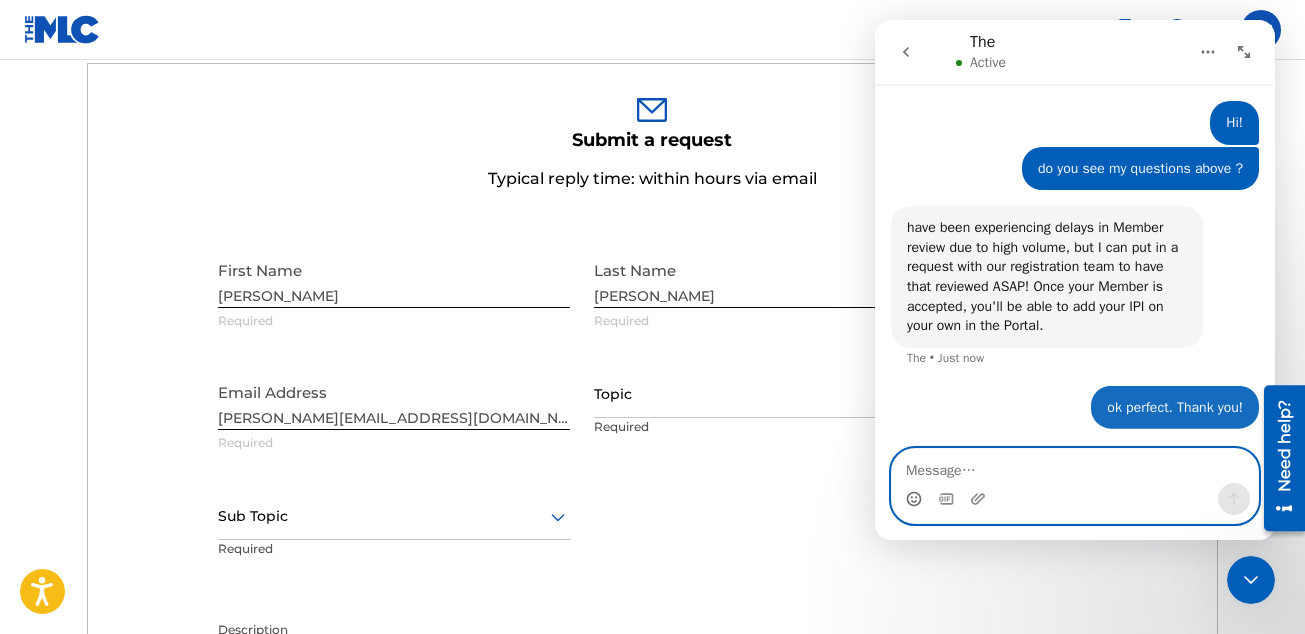 scroll, scrollTop: 1036, scrollLeft: 0, axis: vertical 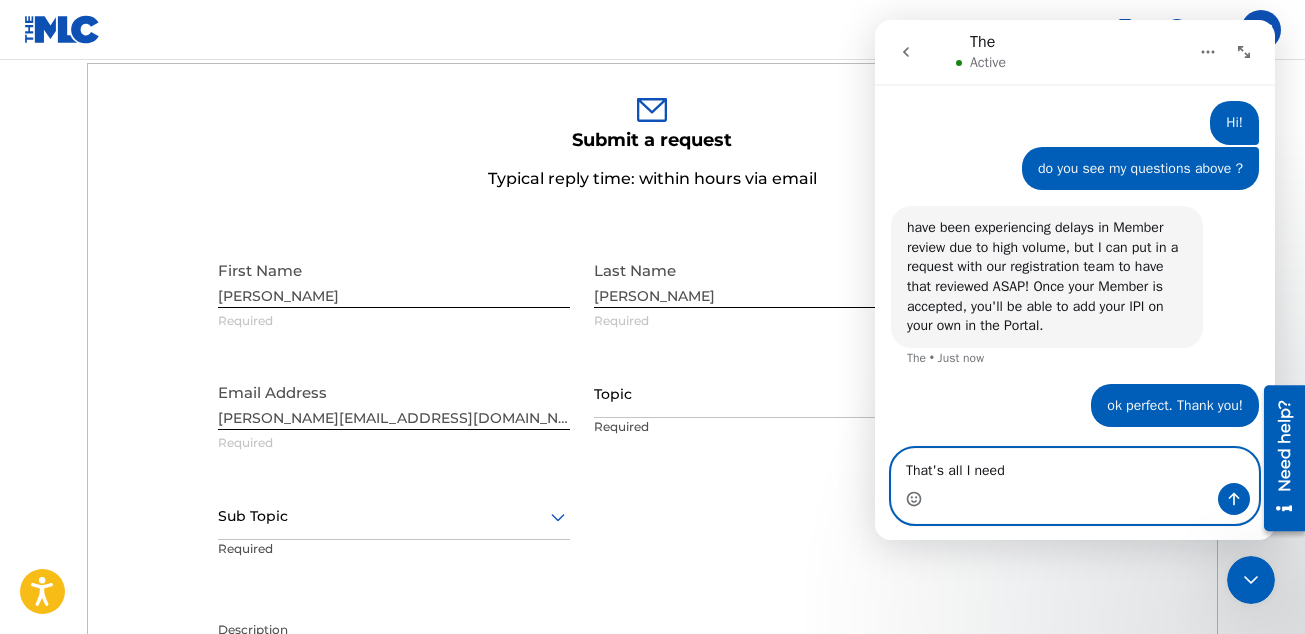 type on "That's all I need." 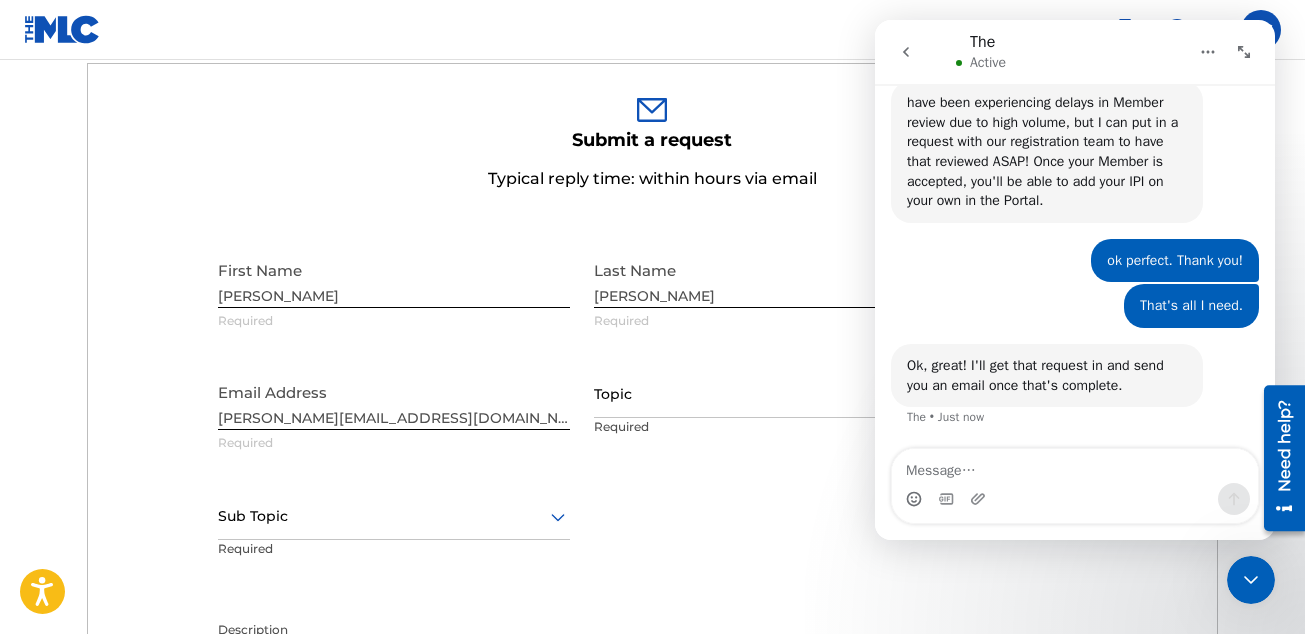 scroll, scrollTop: 1161, scrollLeft: 0, axis: vertical 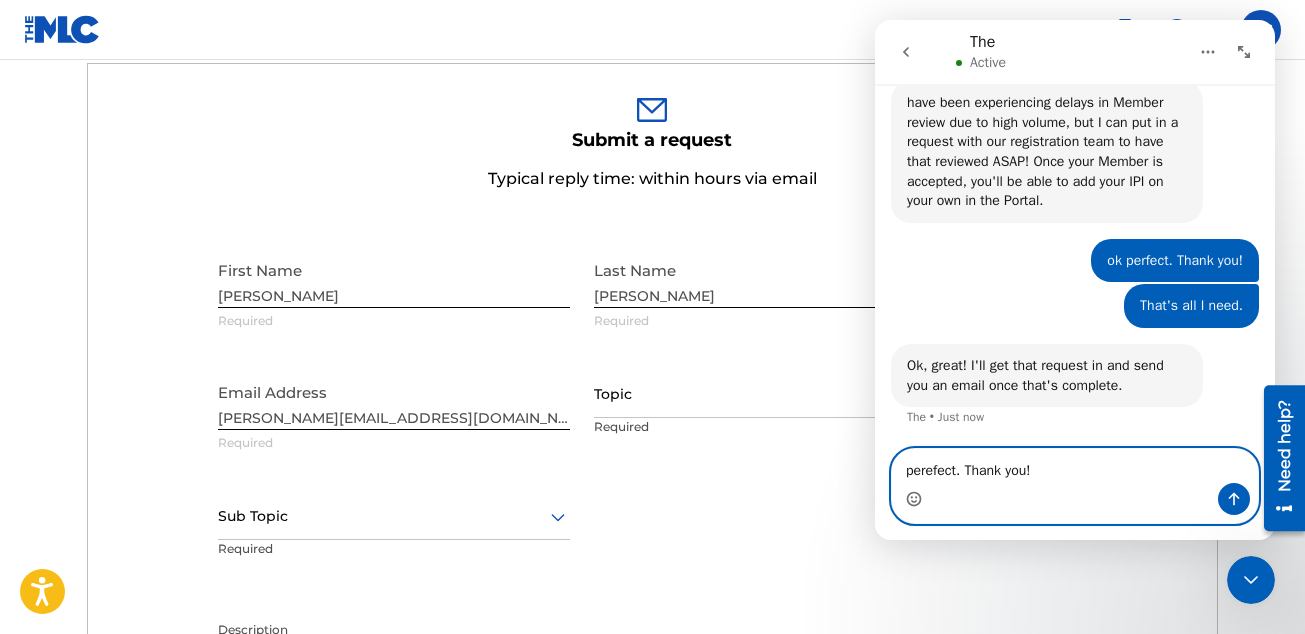 type on "perefect. Thank you!" 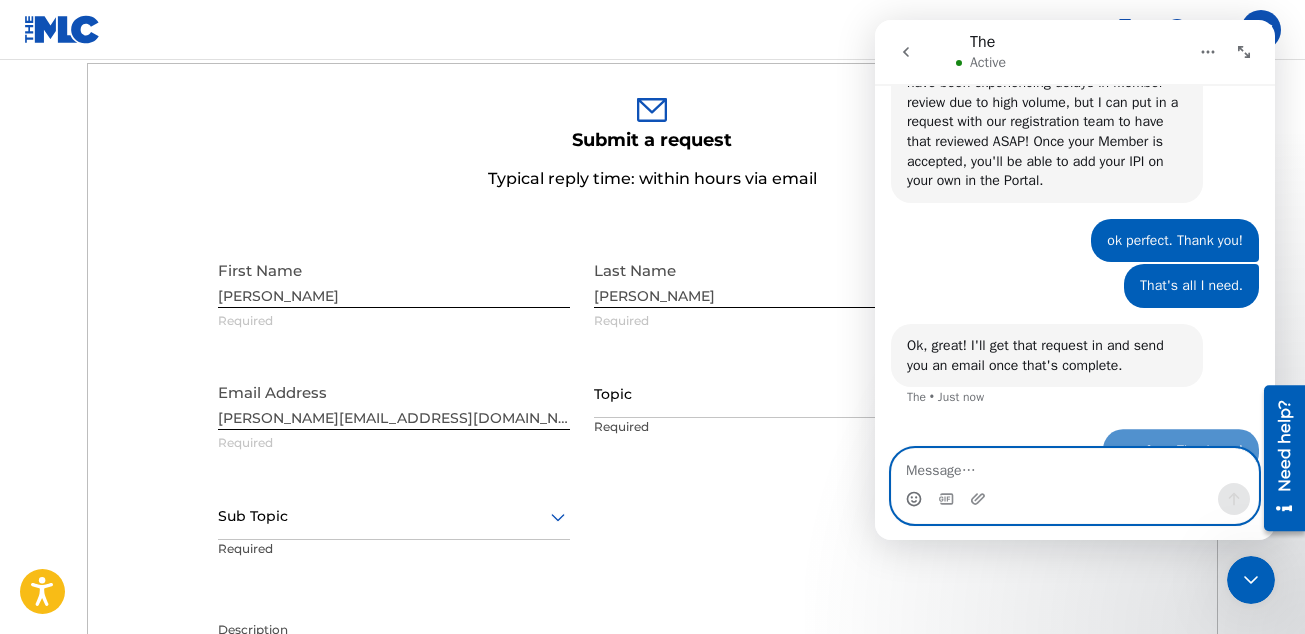 scroll, scrollTop: 1220, scrollLeft: 0, axis: vertical 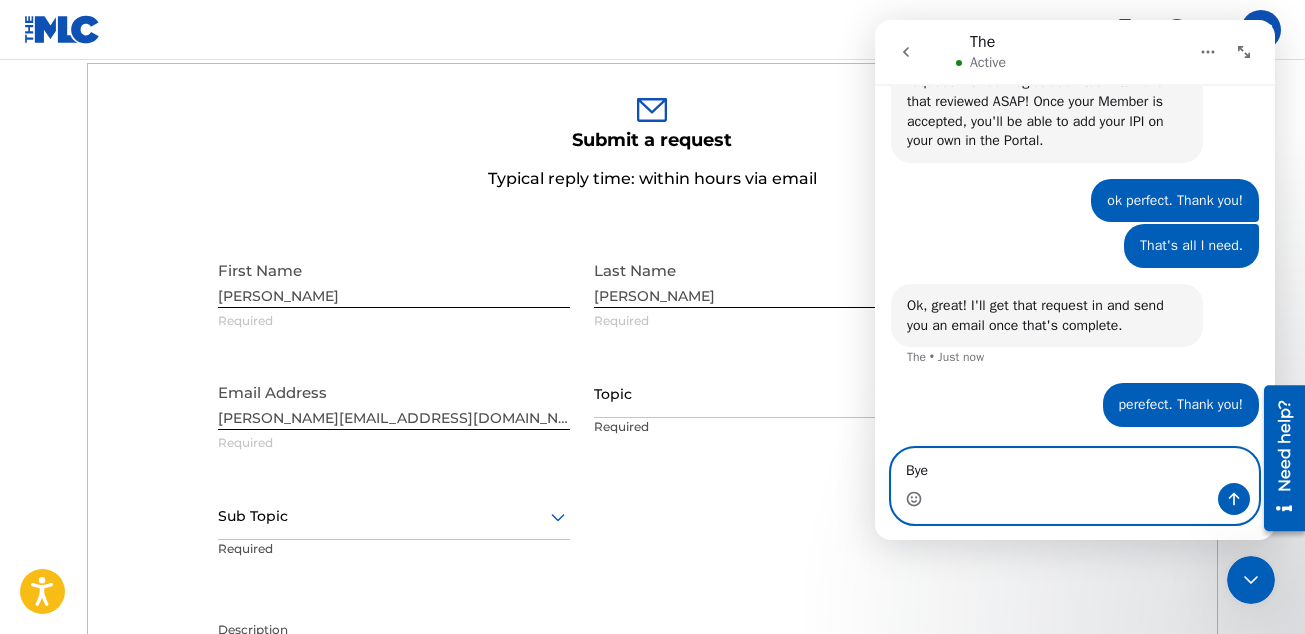 type on "Bye!" 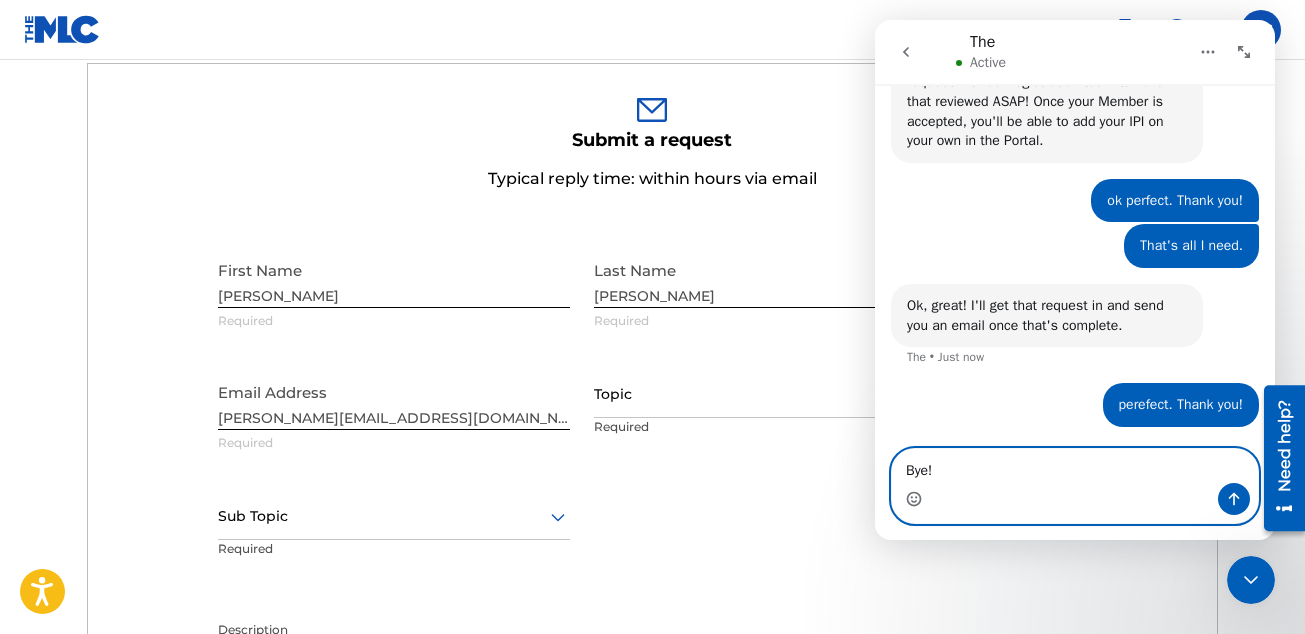 type 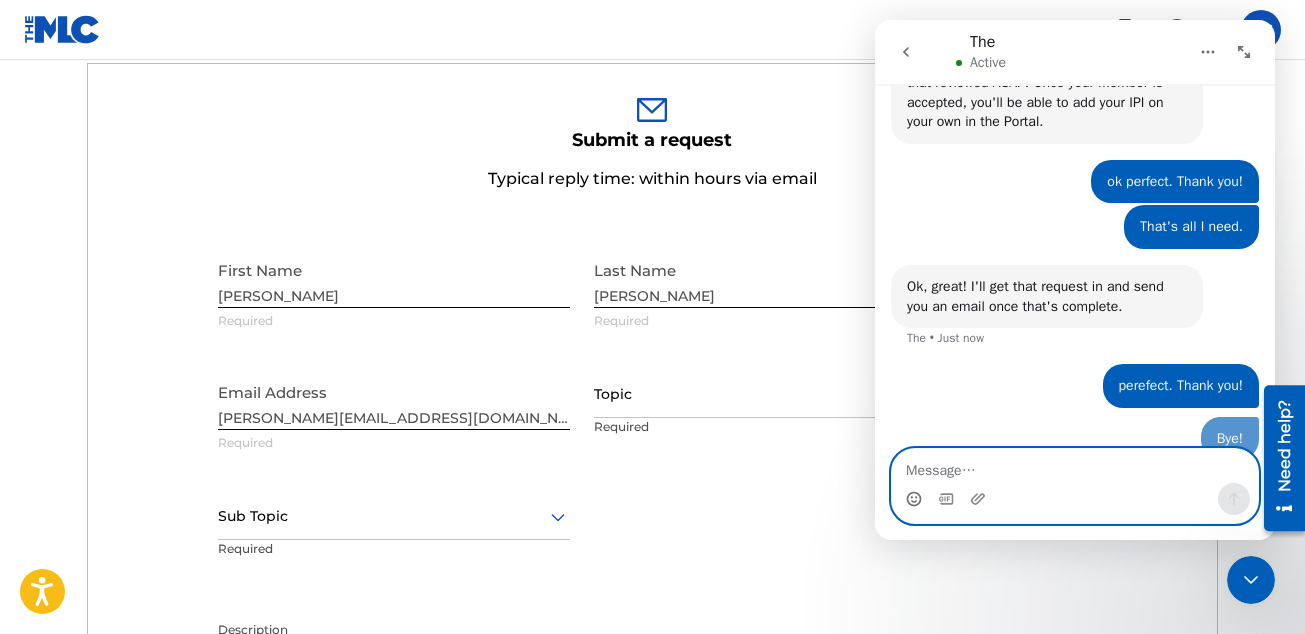 scroll, scrollTop: 1266, scrollLeft: 0, axis: vertical 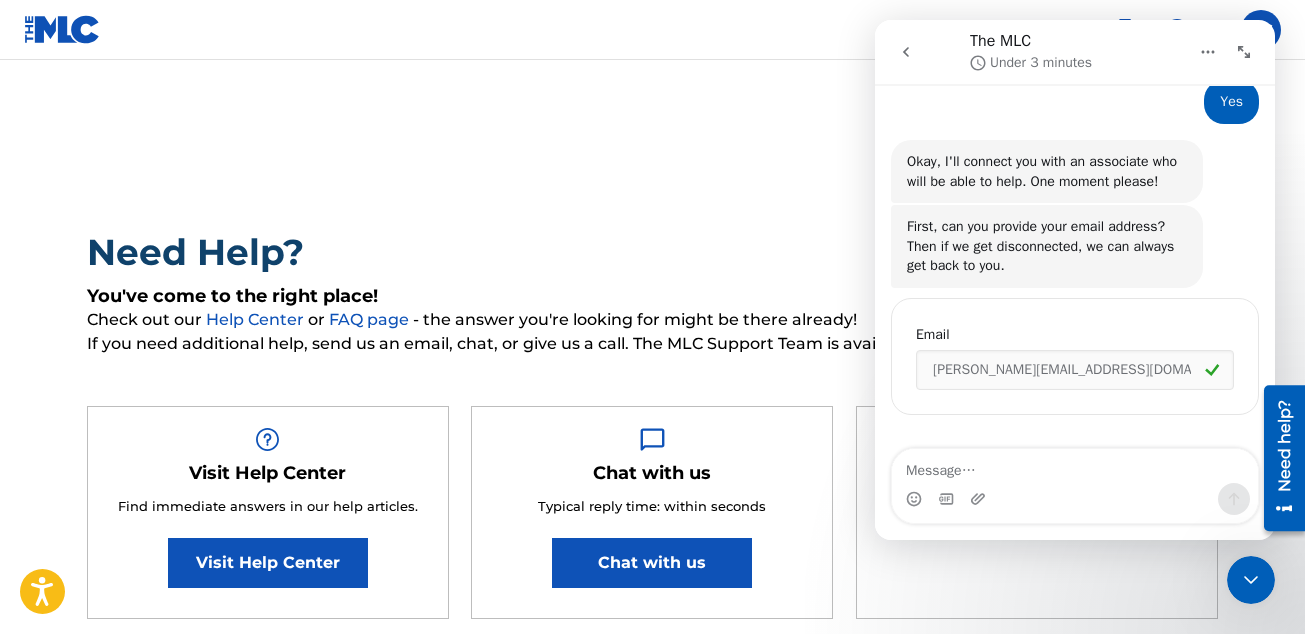click at bounding box center (62, 29) 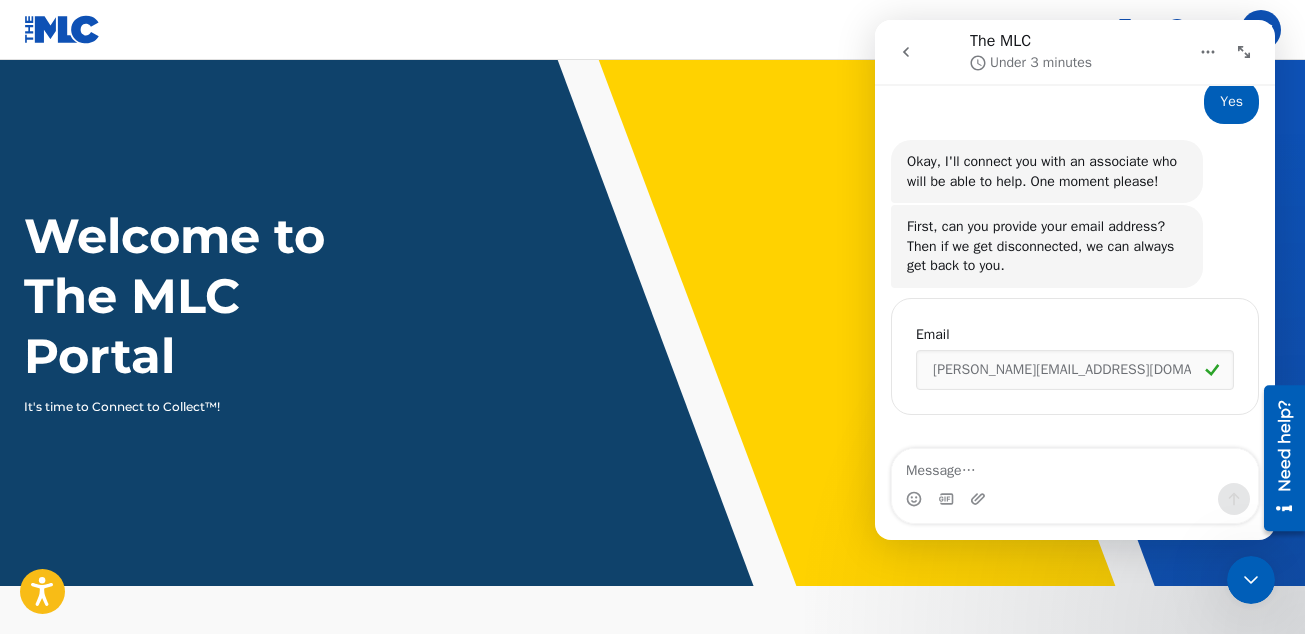 click 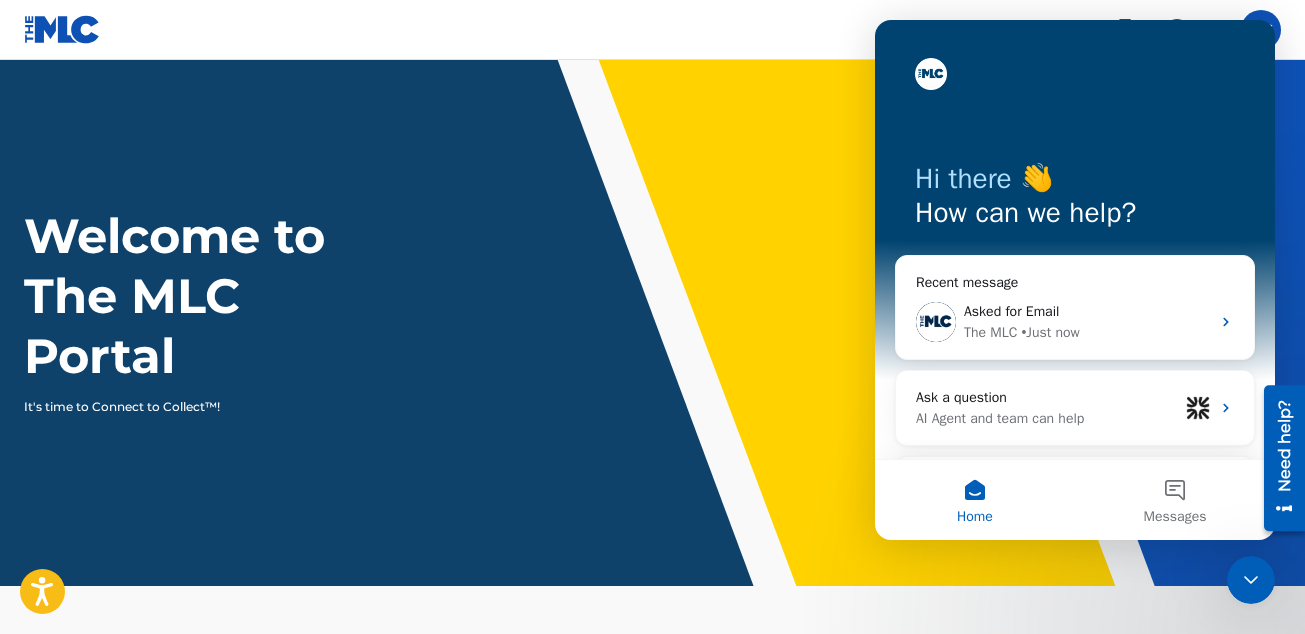 click on "Welcome to The MLC Portal It's time to Connect to Collect™!" at bounding box center (652, 323) 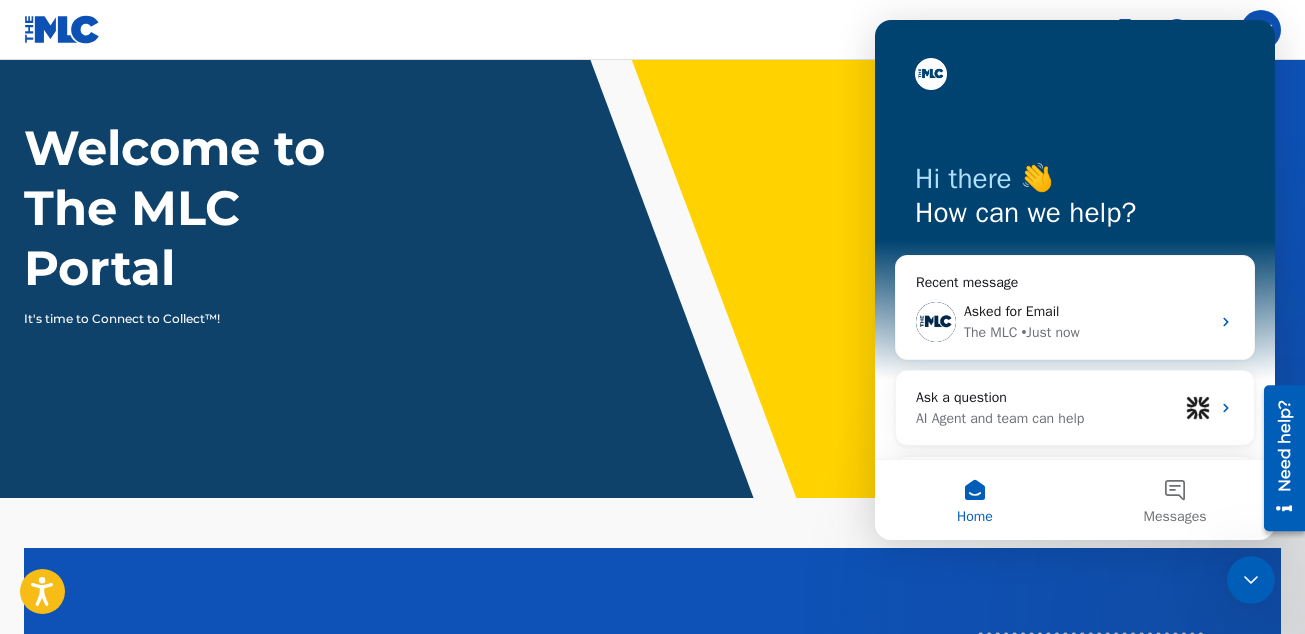 scroll, scrollTop: 92, scrollLeft: 0, axis: vertical 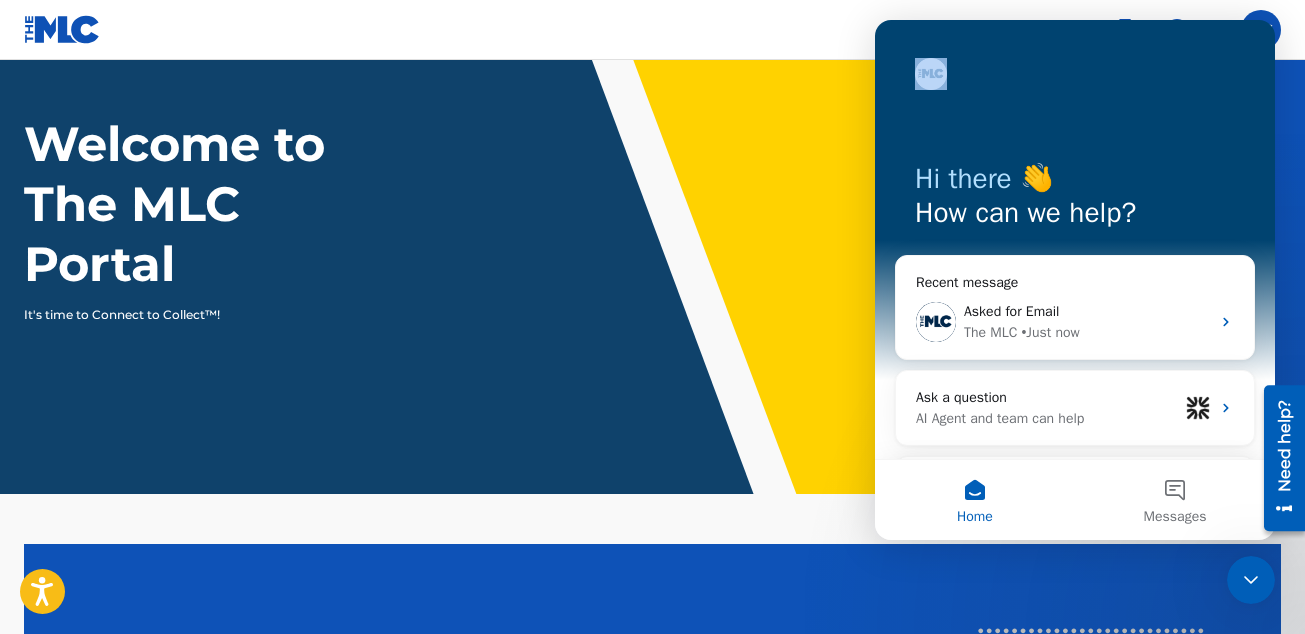 drag, startPoint x: 1136, startPoint y: 23, endPoint x: 1136, endPoint y: 119, distance: 96 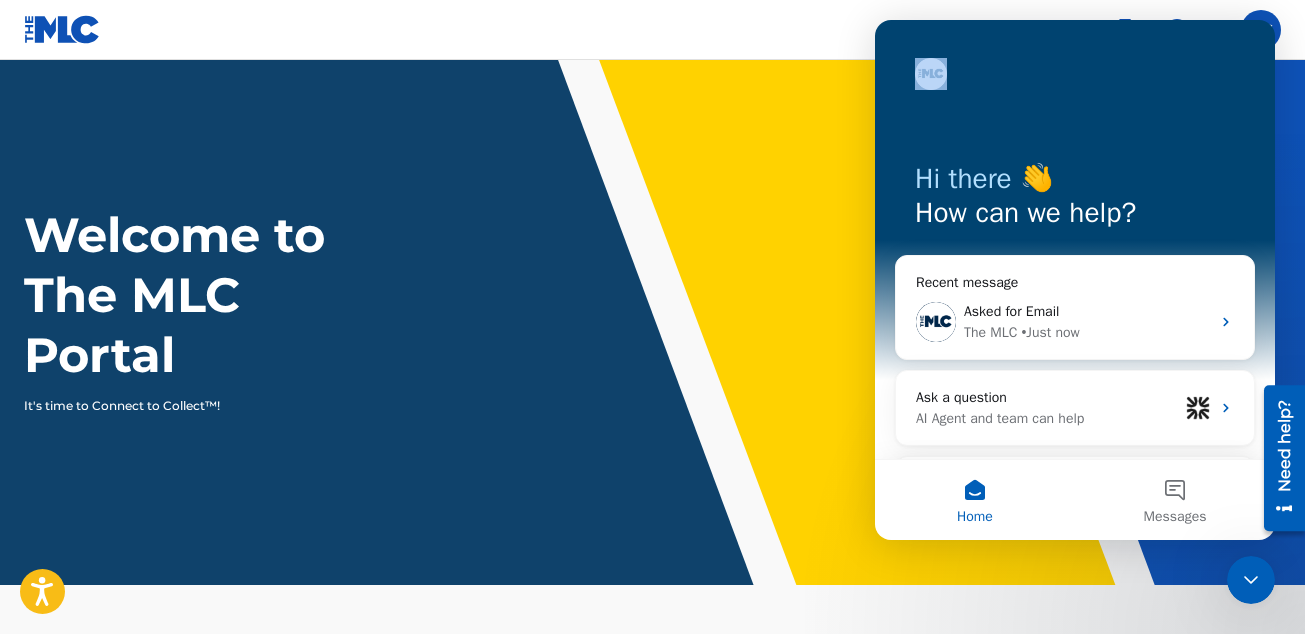 scroll, scrollTop: 0, scrollLeft: 0, axis: both 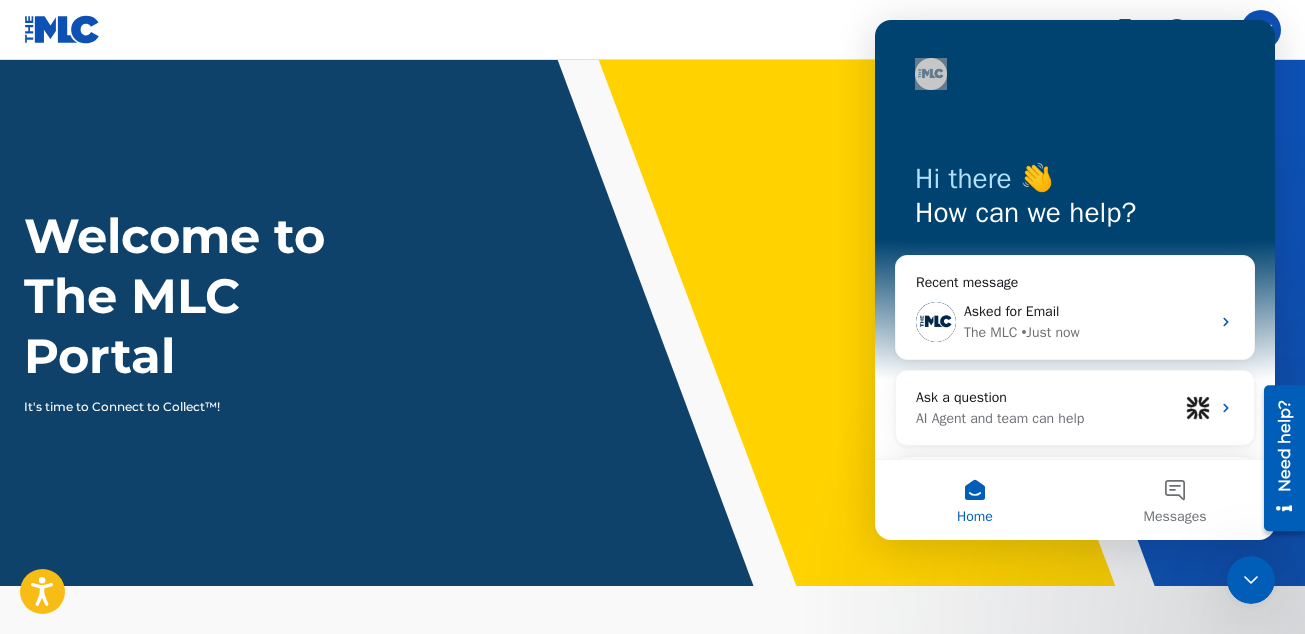 click at bounding box center [1261, 30] 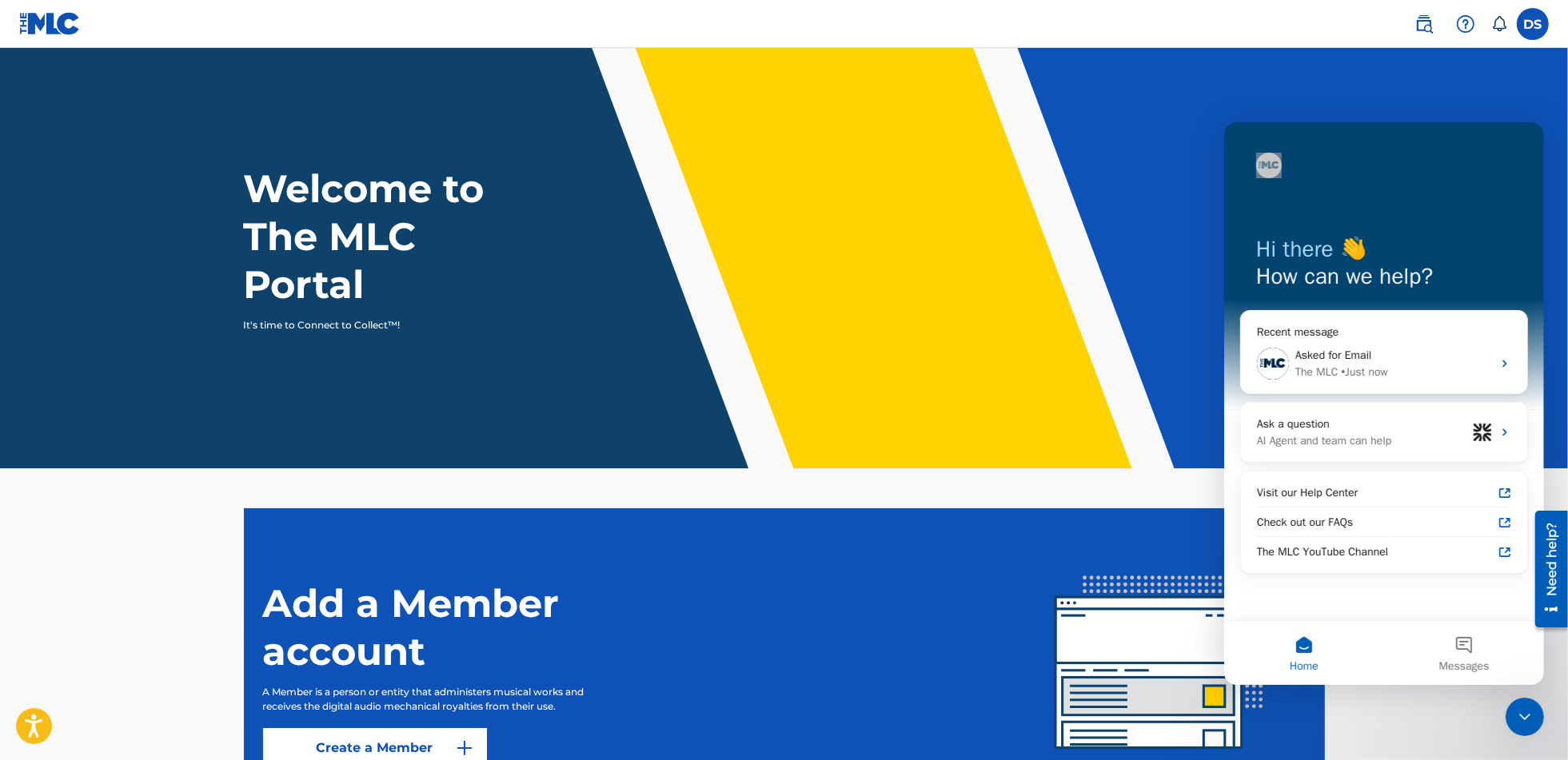 click at bounding box center (1533, 24) 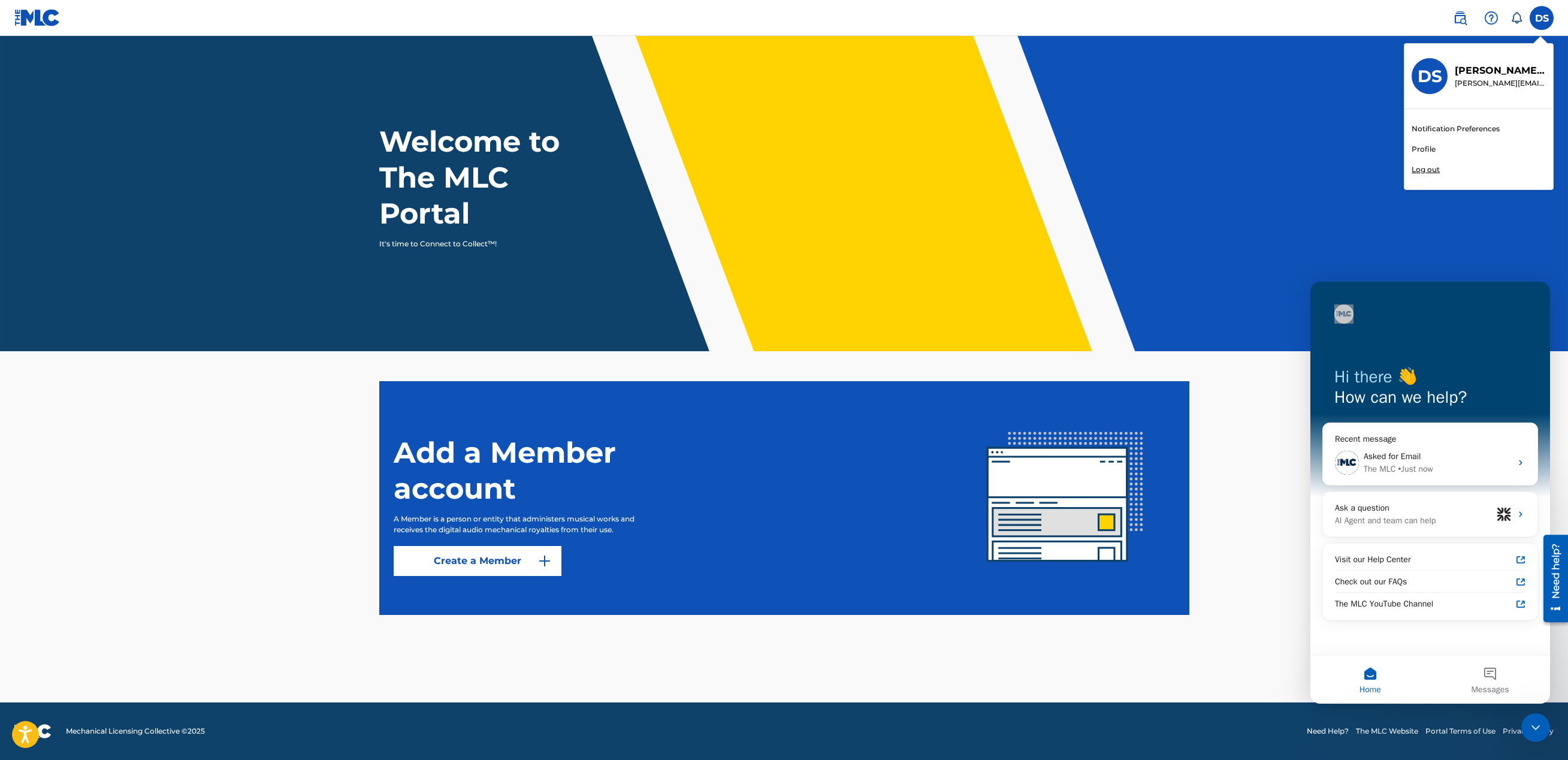 click on "Profile" at bounding box center [1424, 149] 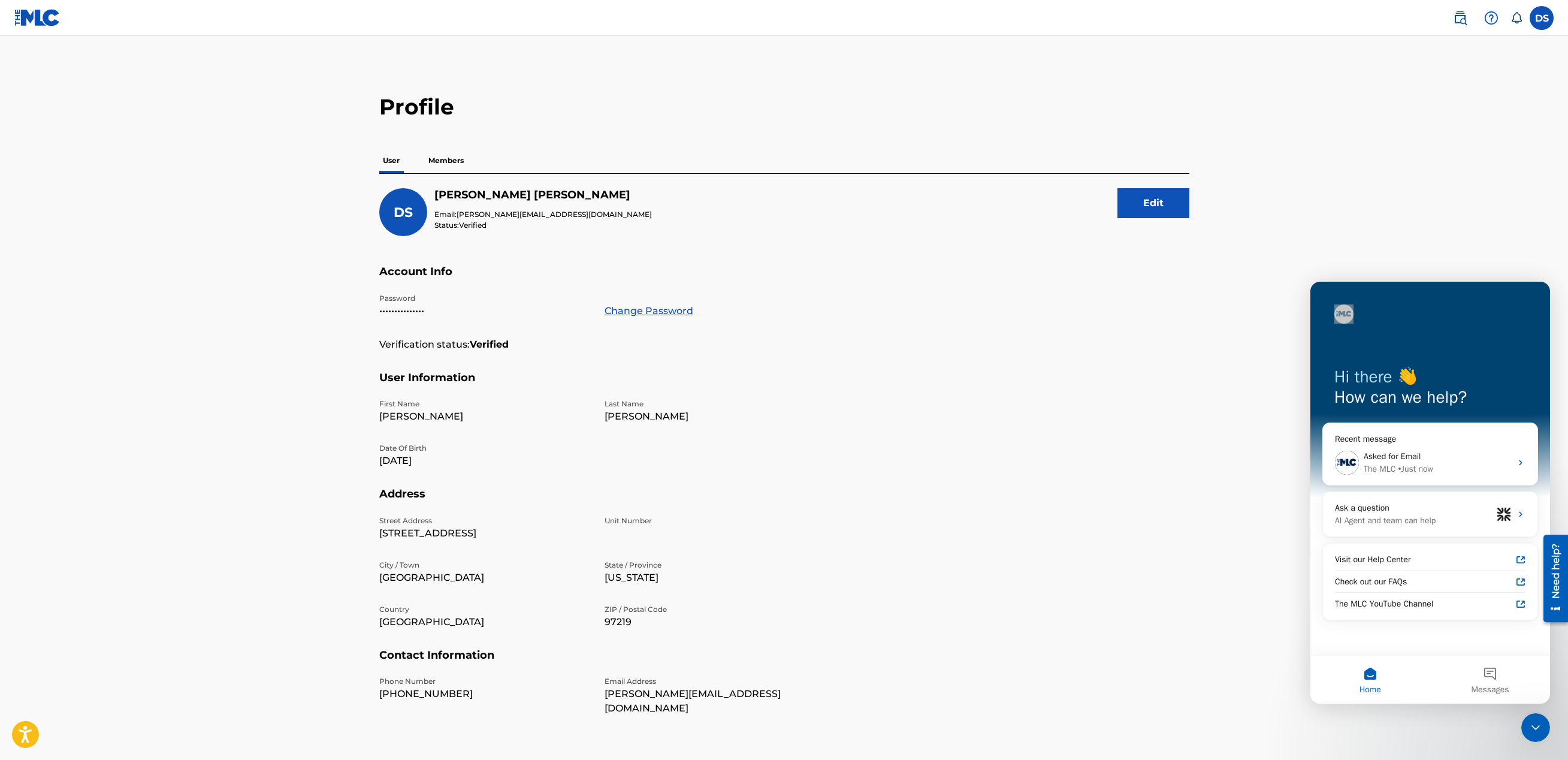 click on "Members" at bounding box center [446, 161] 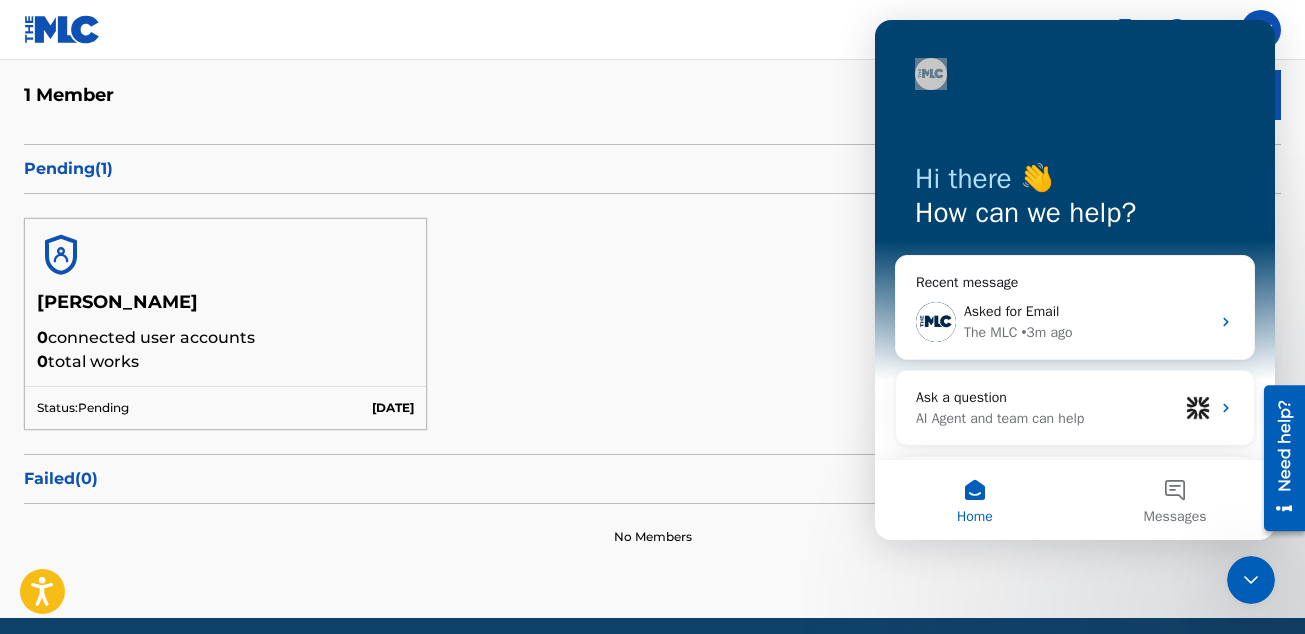 scroll, scrollTop: 0, scrollLeft: 0, axis: both 